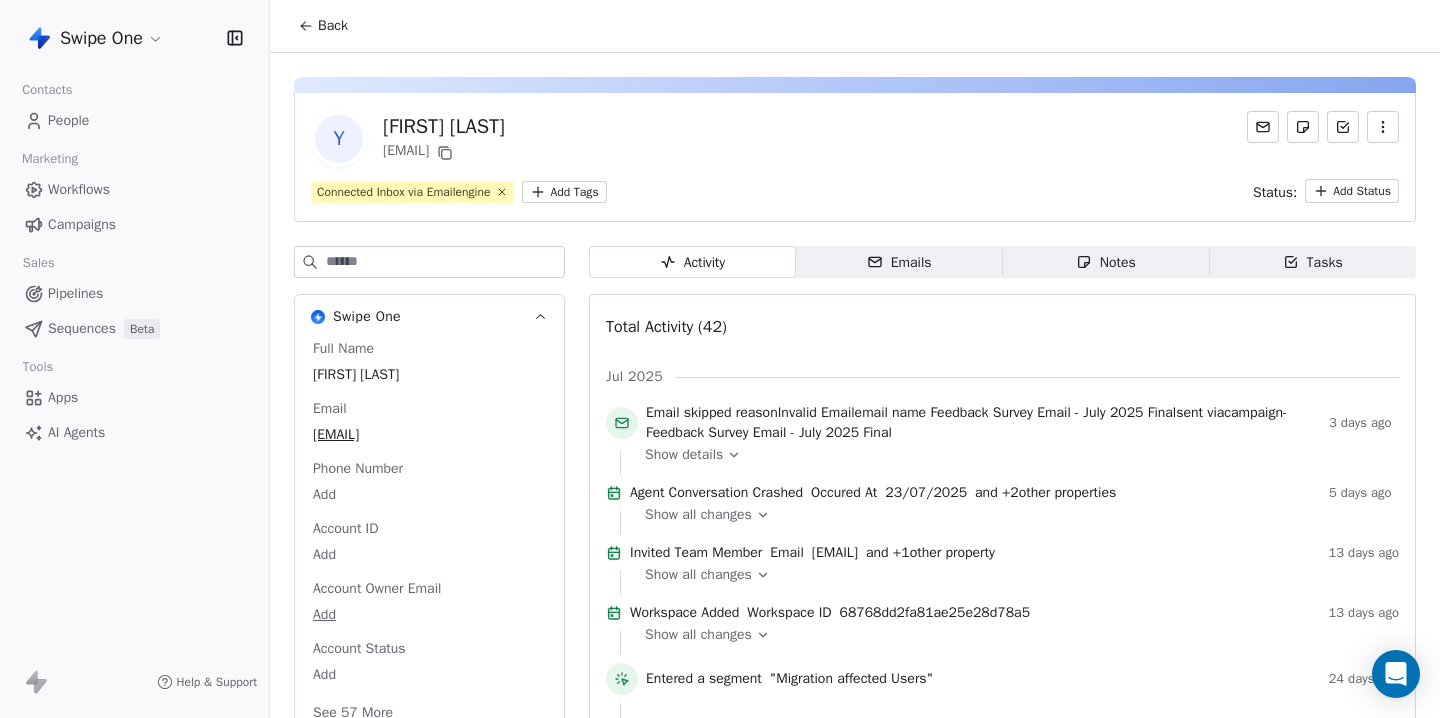scroll, scrollTop: 0, scrollLeft: 0, axis: both 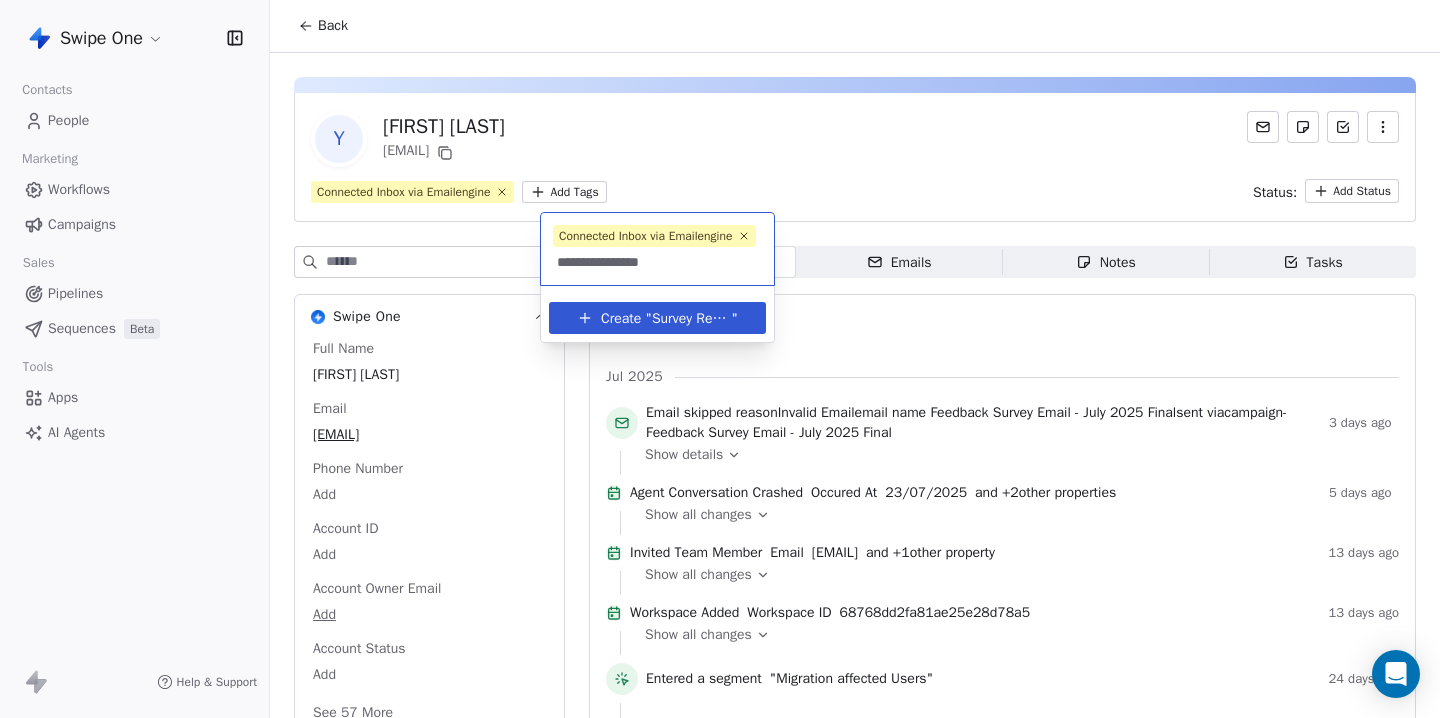 type on "**********" 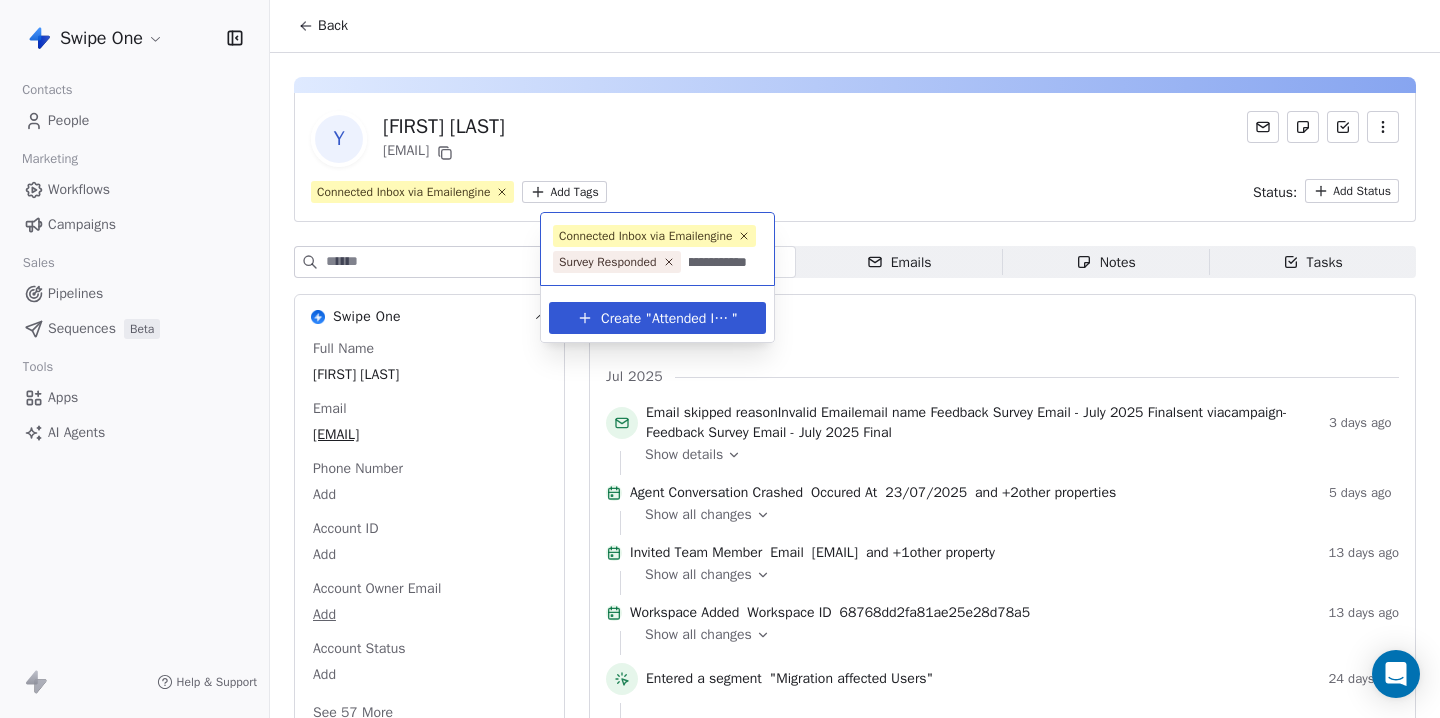 scroll, scrollTop: 0, scrollLeft: 29, axis: horizontal 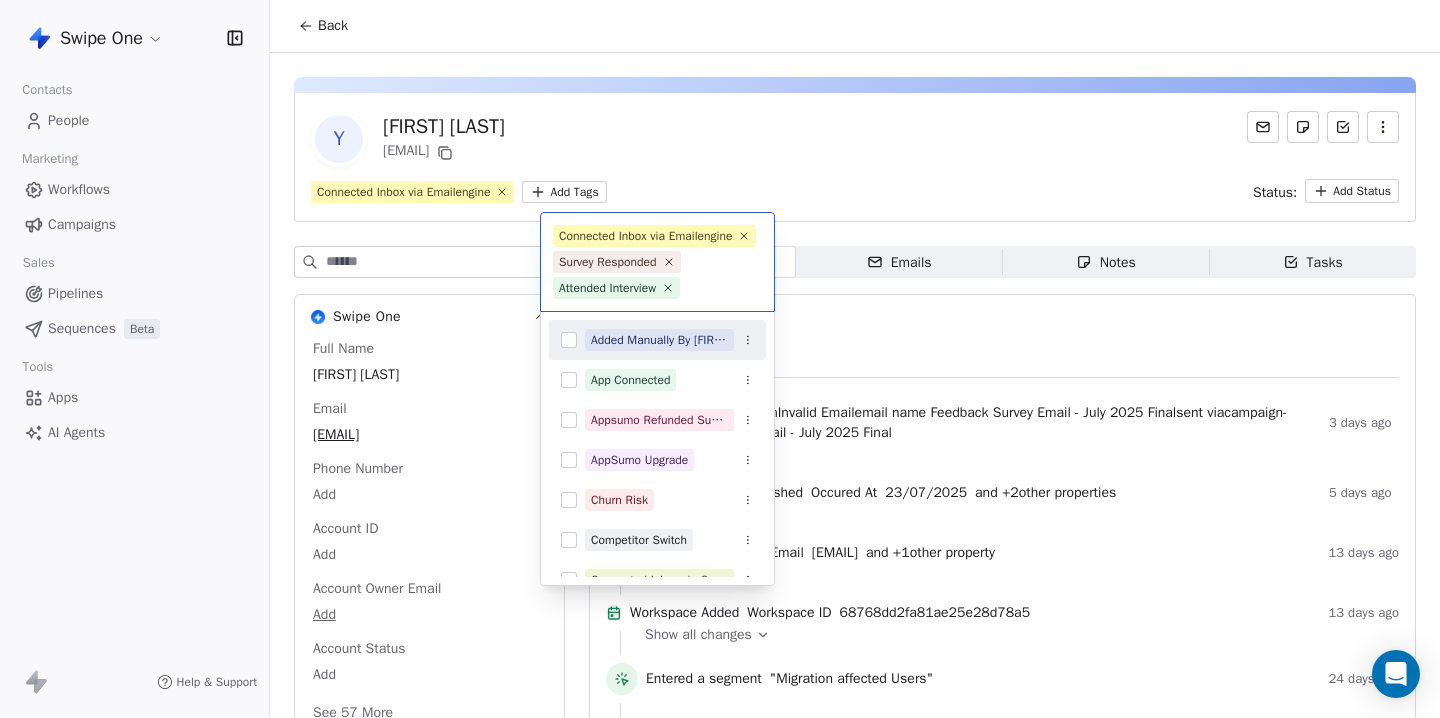 click on "Swipe One Contacts People Marketing Workflows Campaigns Sales Pipelines Sequences Beta Tools Apps AI Agents Help & Support Back Y Yannick Daudelin yannick@daudelinphoto.com Connected Inbox via Emailengine  Add Tags Status:   Add Status Swipe One Full Name Yannick Daudelin Email yannick@daudelinphoto.com Phone Number Add Account ID Add Account Owner Email Add Account Status Add See   57   More   Activity Activity Emails Emails   Notes   Notes Tasks Tasks Total Activity (42) Jul 2025 Email skipped   reason  Invalid Email  email name   Feedback Survey Email - July 2025 Final  sent via  campaign  -   Feedback Survey Email - July 2025 Final 3 days ago Show details Agent Conversation Crashed Occured At   23/07/2025 and + 2  other   properties   5 days ago   Show all changes Invited Team Member Email   ivy@ivygun.com and + 1  other   property   13 days ago   Show all changes Workspace Added Workspace ID   68768dd2fa81ae25e28d78a5   13 days ago   Show all changes Entered a segment "Migration affected Users"   as by" at bounding box center [720, 359] 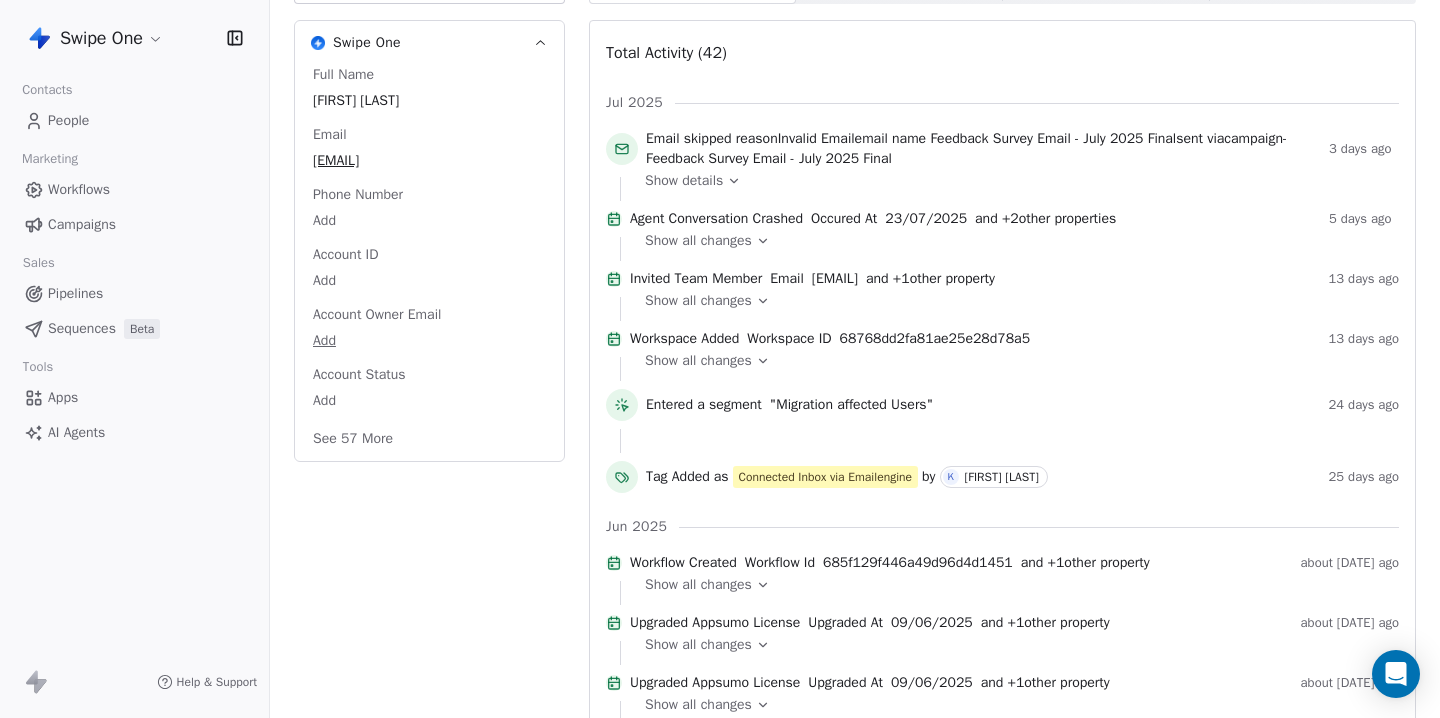 scroll, scrollTop: 301, scrollLeft: 0, axis: vertical 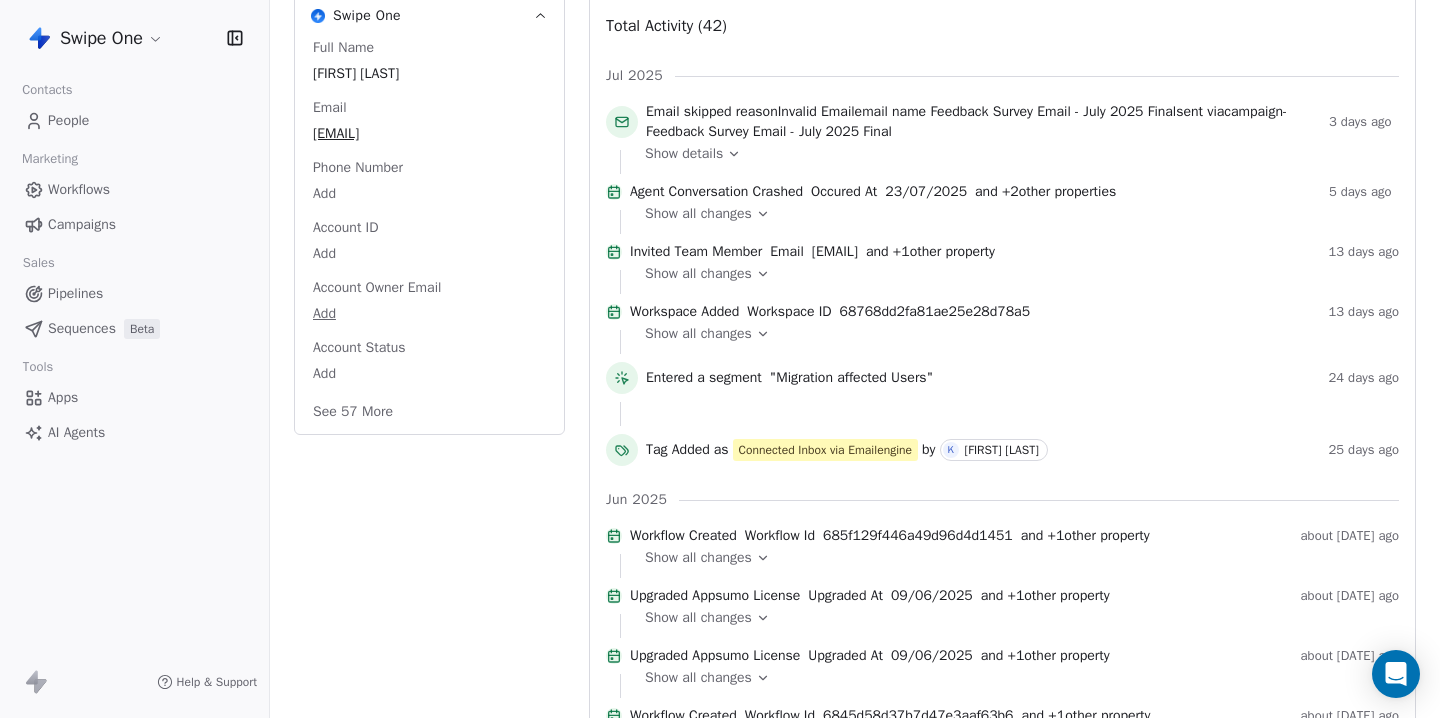 click on "See   57   More" at bounding box center [353, 412] 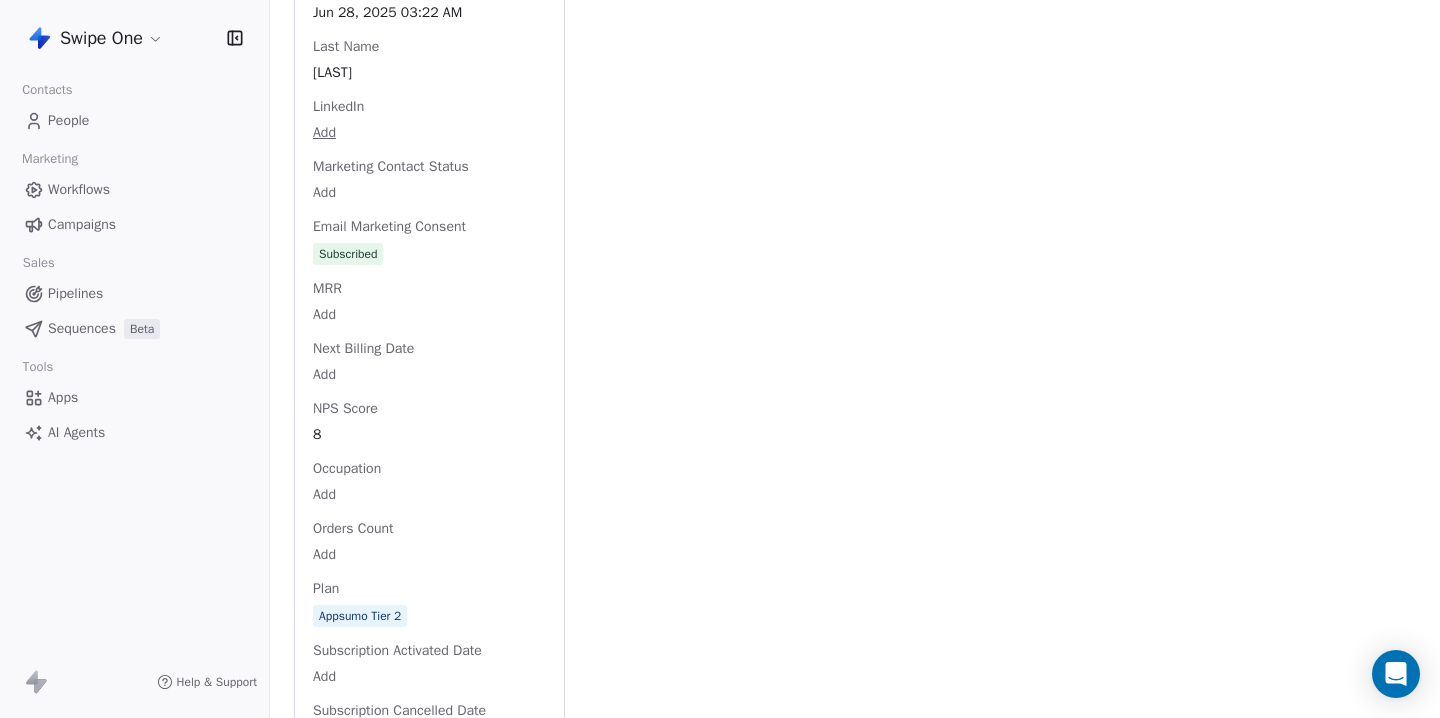 scroll, scrollTop: 2542, scrollLeft: 0, axis: vertical 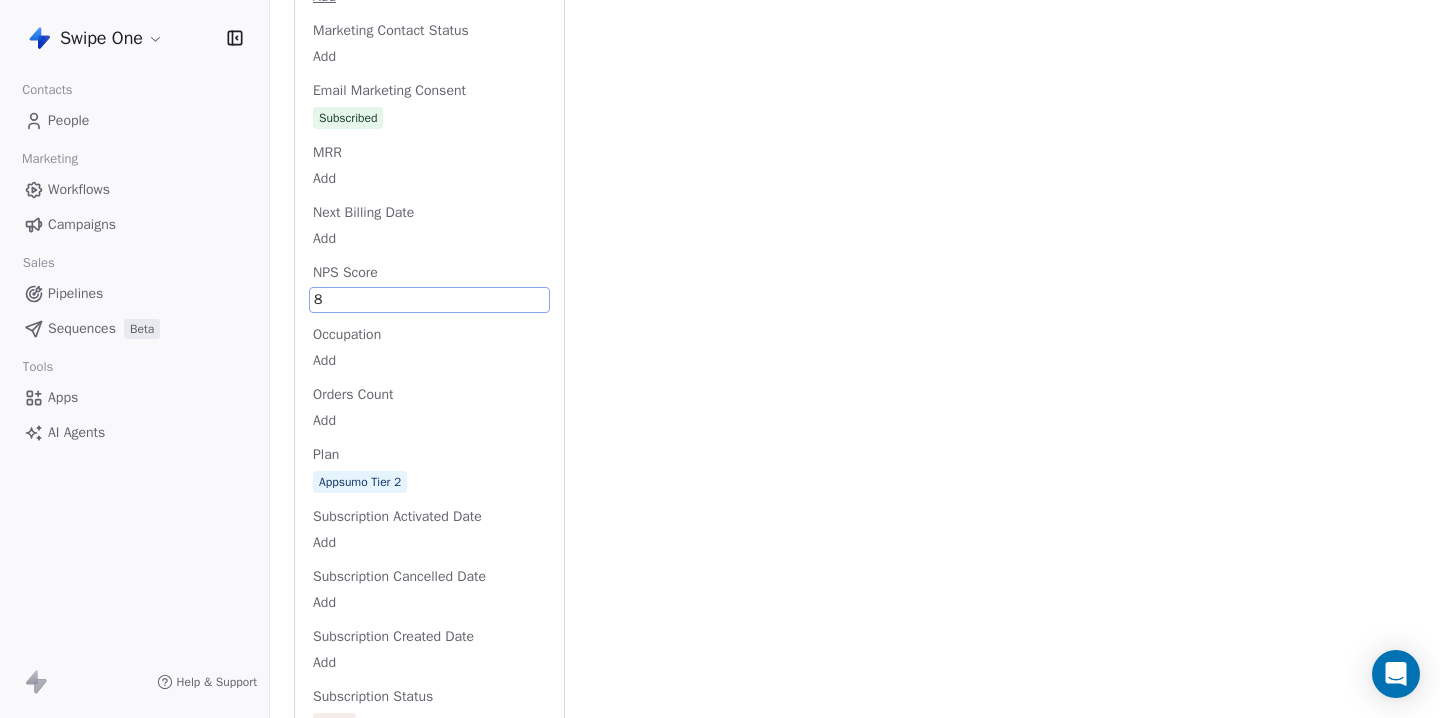 click on "NPS Score 8" at bounding box center (429, 288) 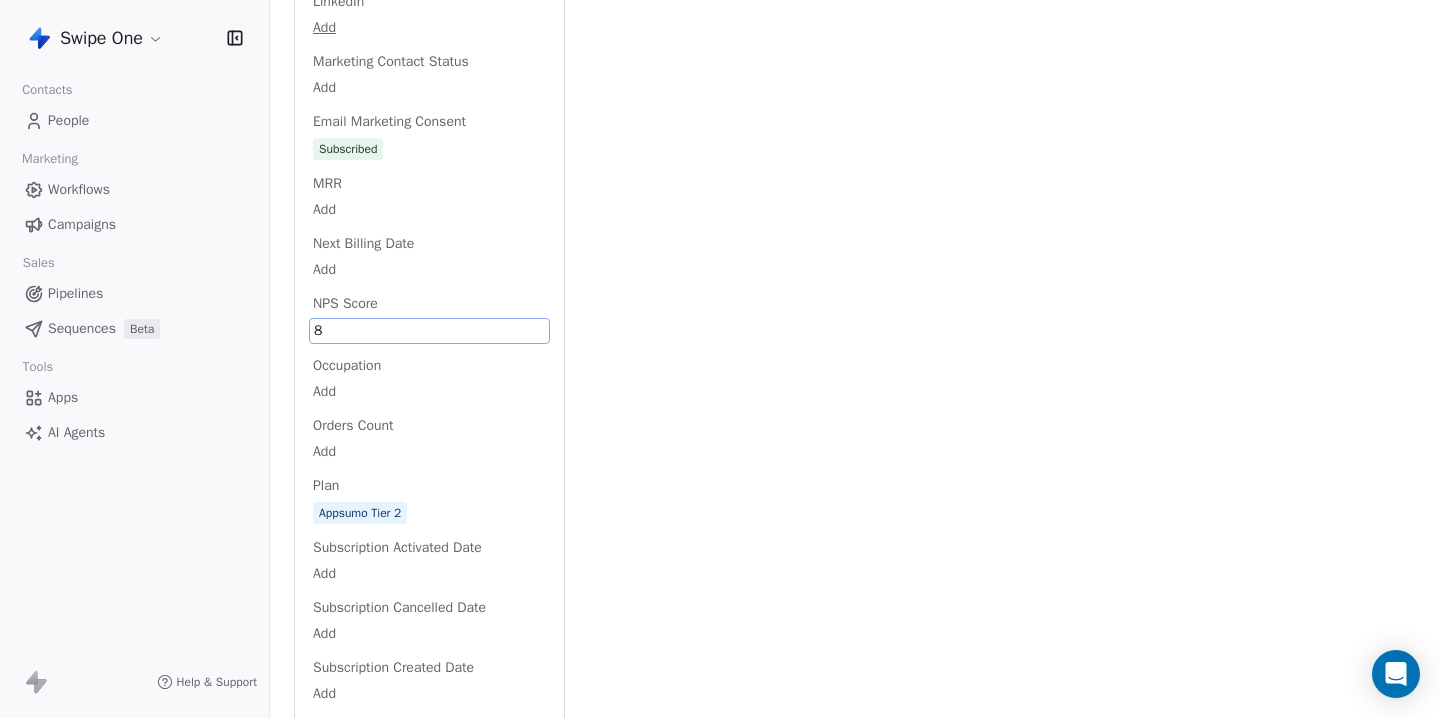 click on "8" at bounding box center [429, 331] 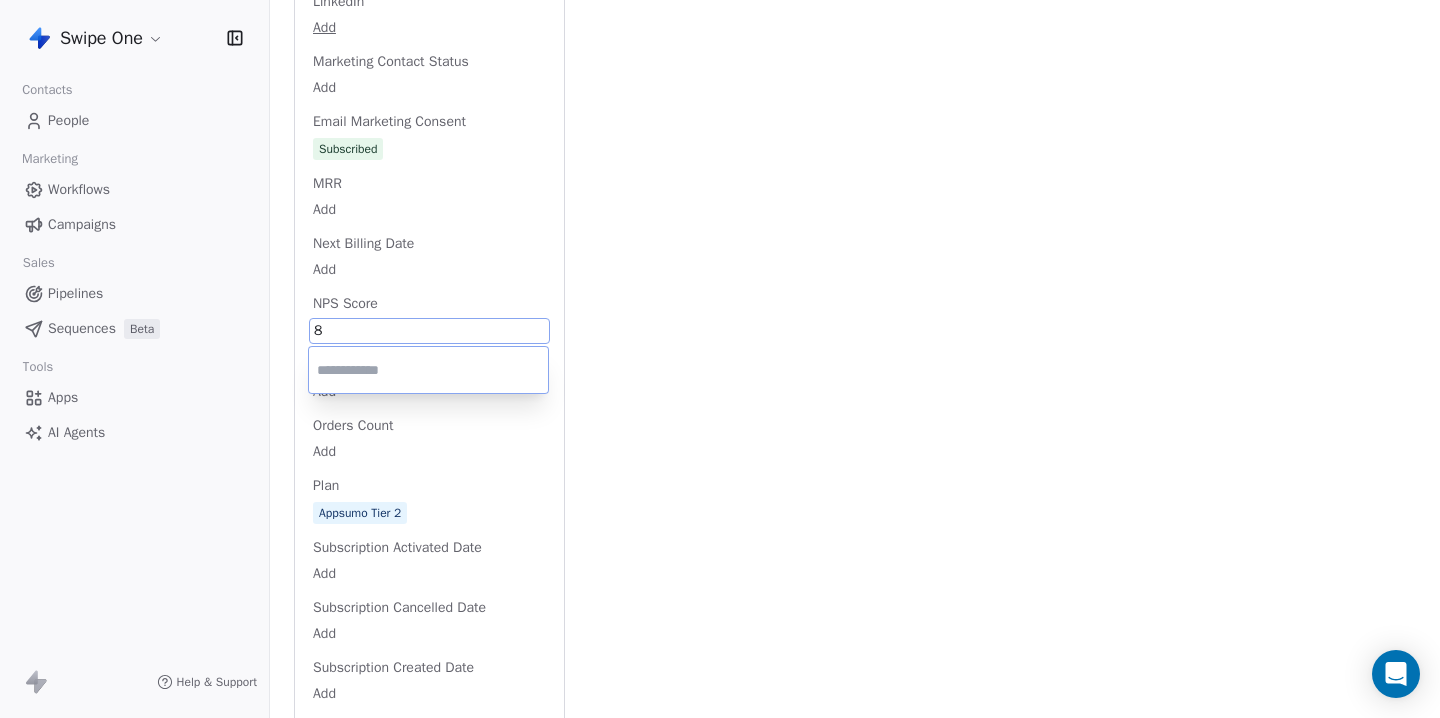 click on "*" at bounding box center (428, 370) 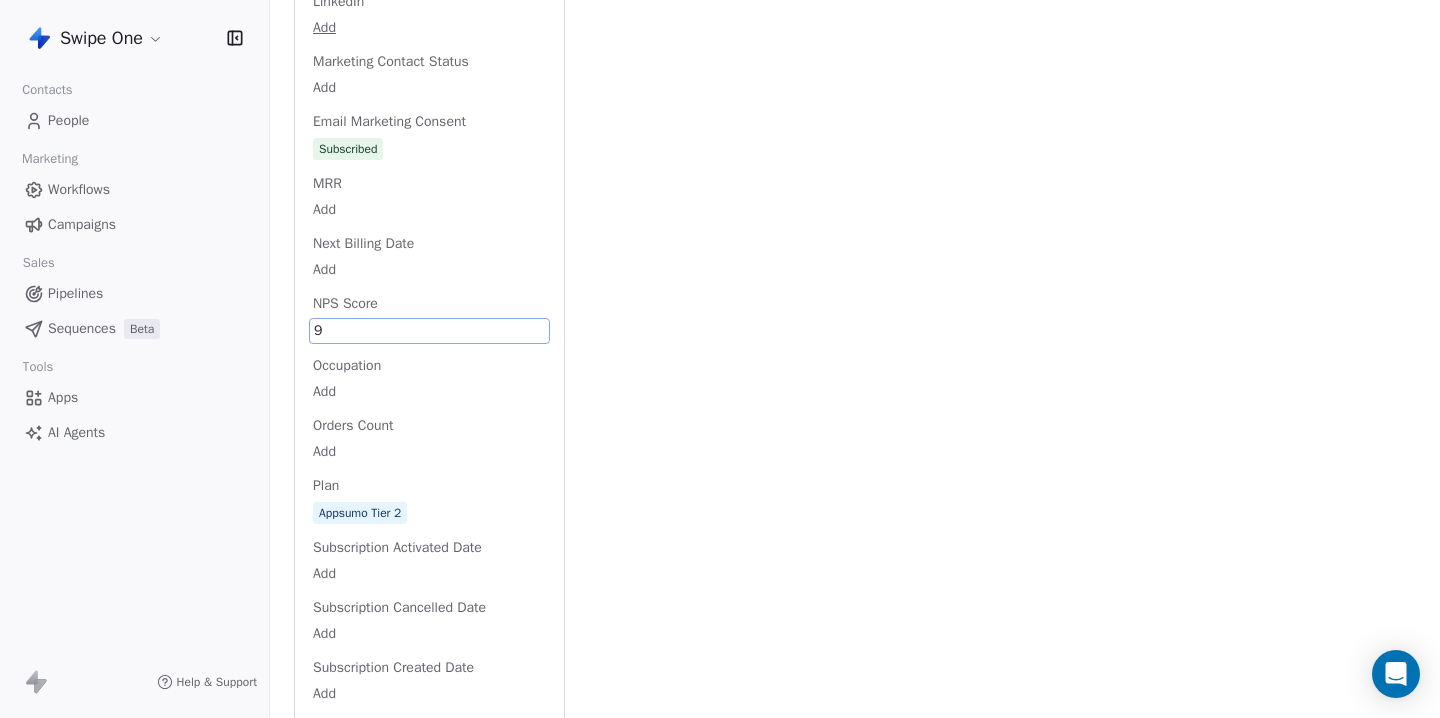 click on "Activity Activity Emails Emails   Notes   Notes Tasks Tasks Total Activity (42) Jul 2025 Email skipped   reason  Invalid Email  email name   Feedback Survey Email - July 2025 Final  sent via  campaign  -   Feedback Survey Email - July 2025 Final 3 days ago Show details Agent Conversation Crashed Occured At   23/07/2025 and + 2  other   properties   5 days ago   Show all changes Invited Team Member Email   ivy@ivygun.com and + 1  other   property   13 days ago   Show all changes Workspace Added Workspace ID   68768dd2fa81ae25e28d78a5   13 days ago   Show all changes Entered a segment "Migration affected Users"   24 days ago Tag Added as Connected Inbox via Emailengine by K Ken K   25 days ago Jun 2025 Workflow Created Workflow Id   685f129f446a49d96d4d1451 and + 1  other   property   about 1 month ago   Show all changes Upgraded Appsumo License Upgraded At   09/06/2025 and + 1  other   property   about 2 months ago   Show all changes Upgraded Appsumo License Upgraded At   09/06/2025 and + 1  other   property" at bounding box center [1002, -315] 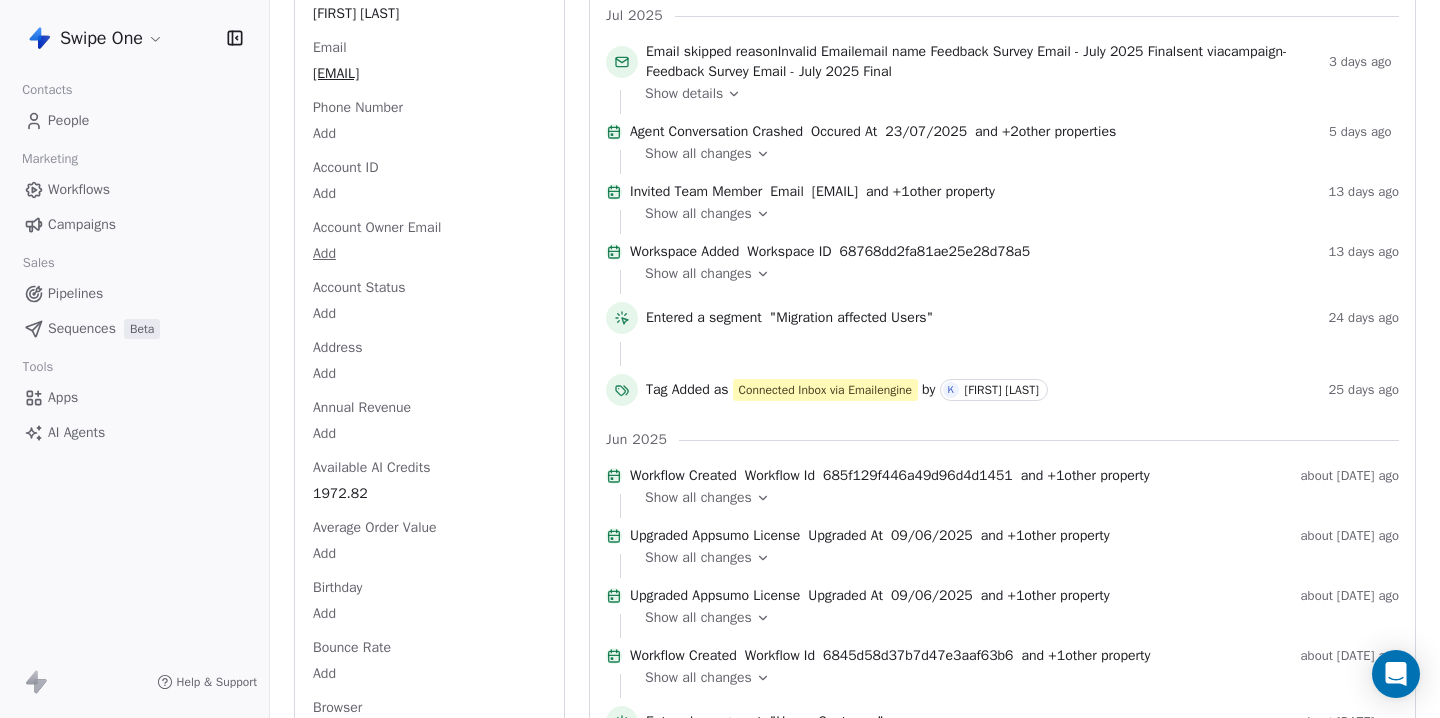 scroll, scrollTop: 0, scrollLeft: 0, axis: both 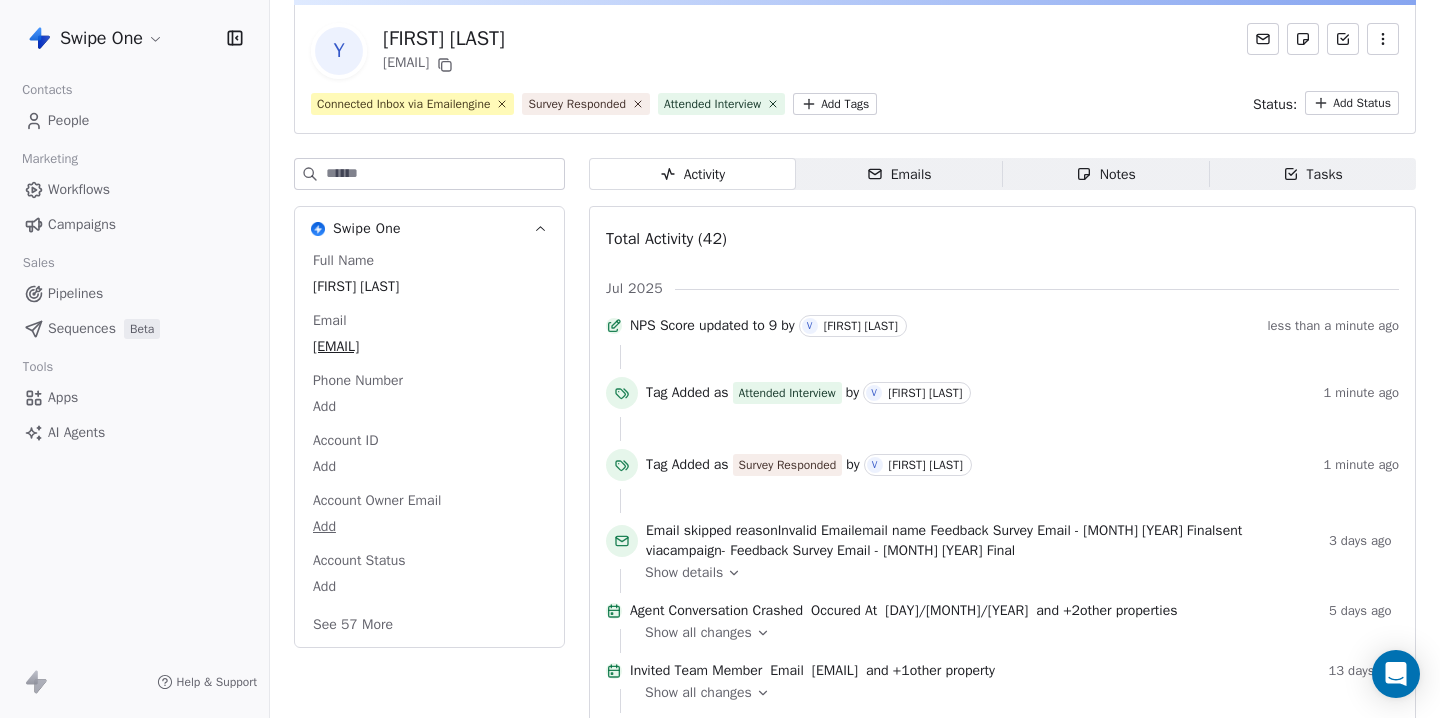 click 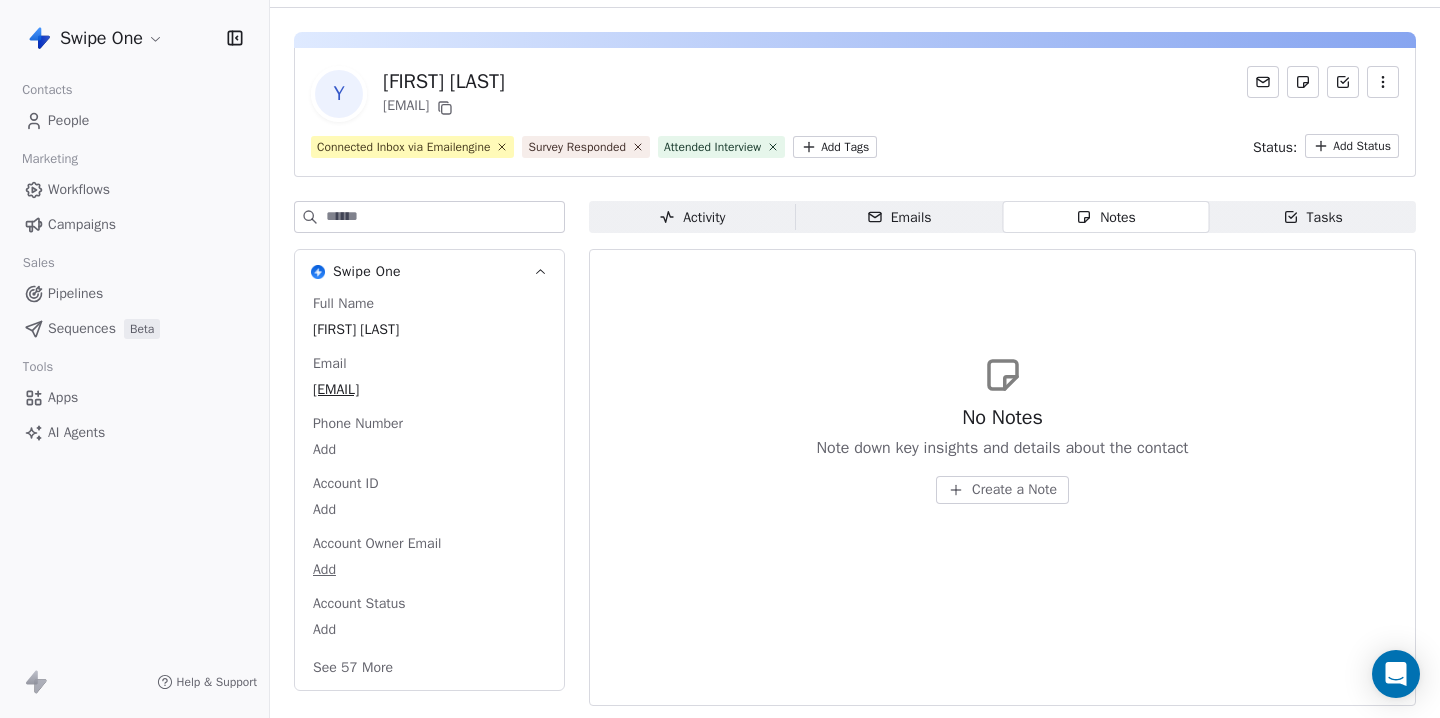scroll, scrollTop: 73, scrollLeft: 0, axis: vertical 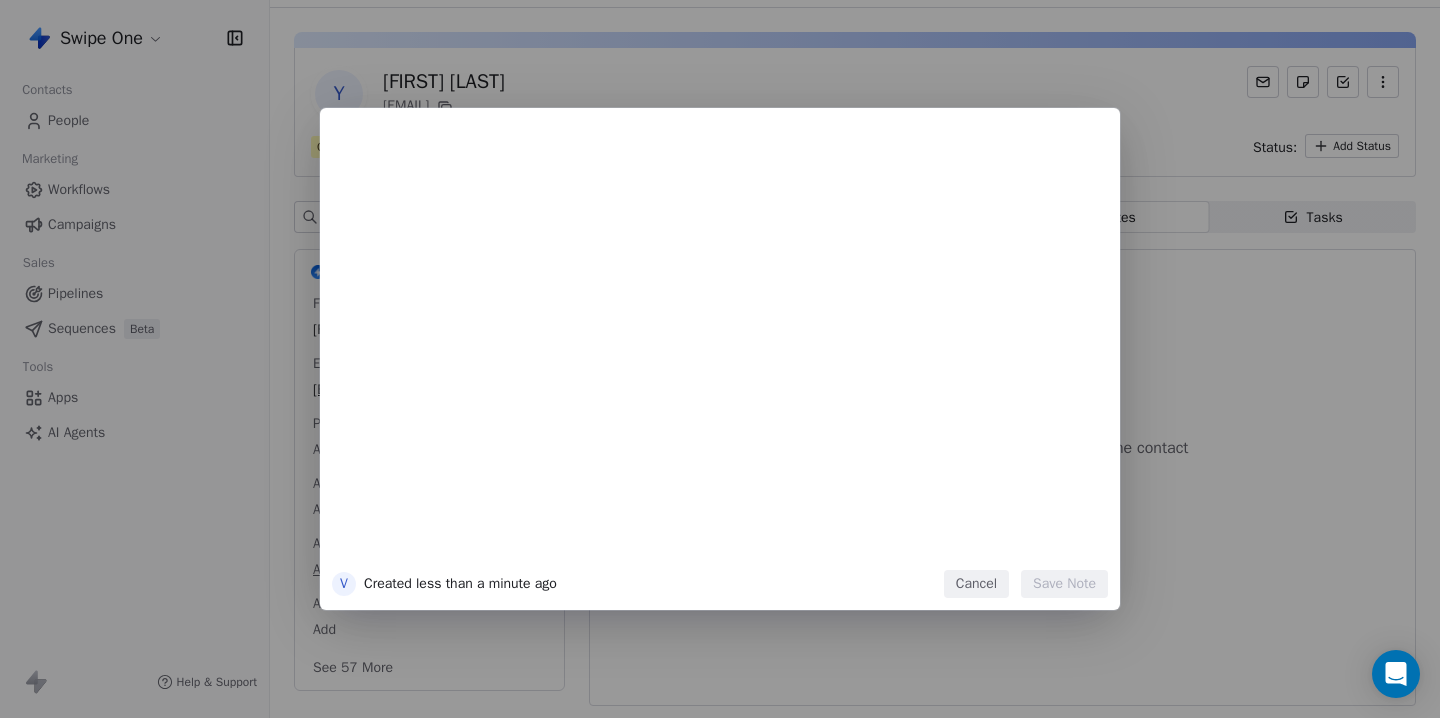 type 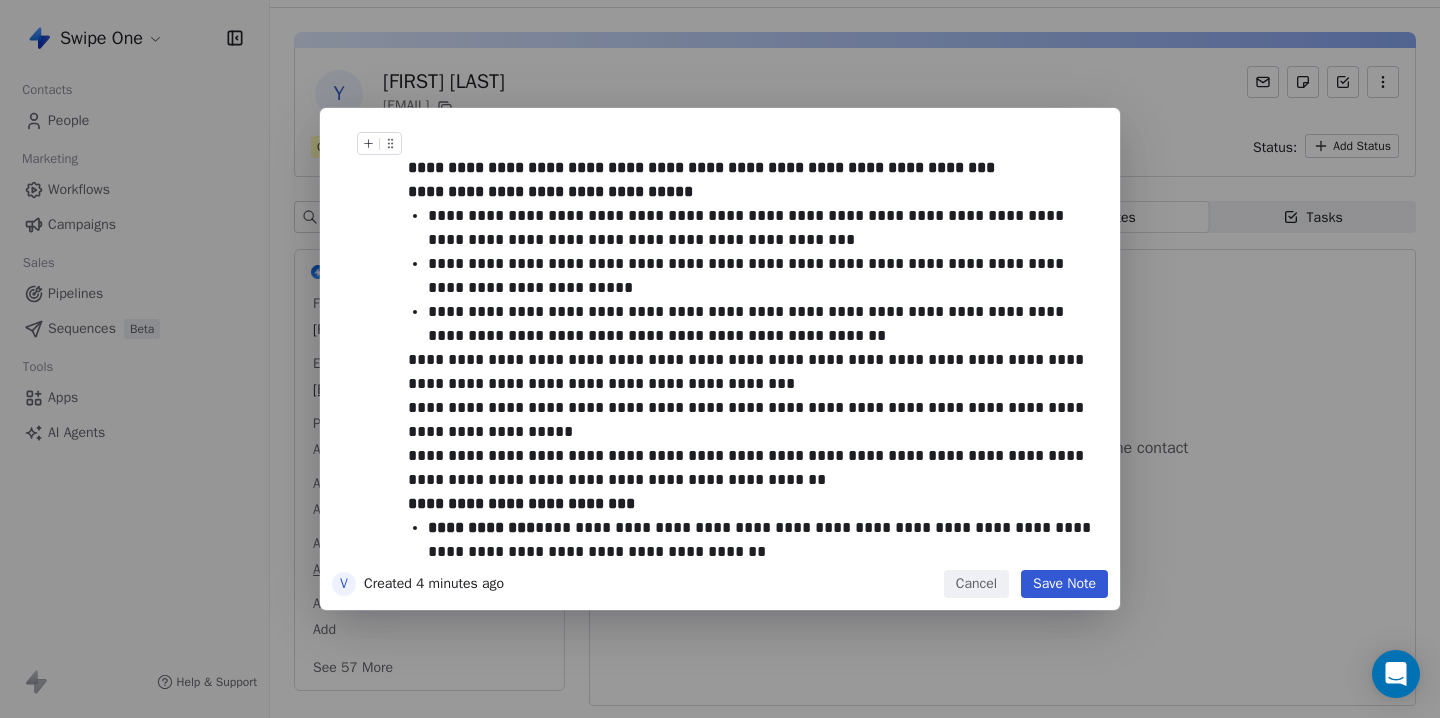 click on "**********" at bounding box center [750, 156] 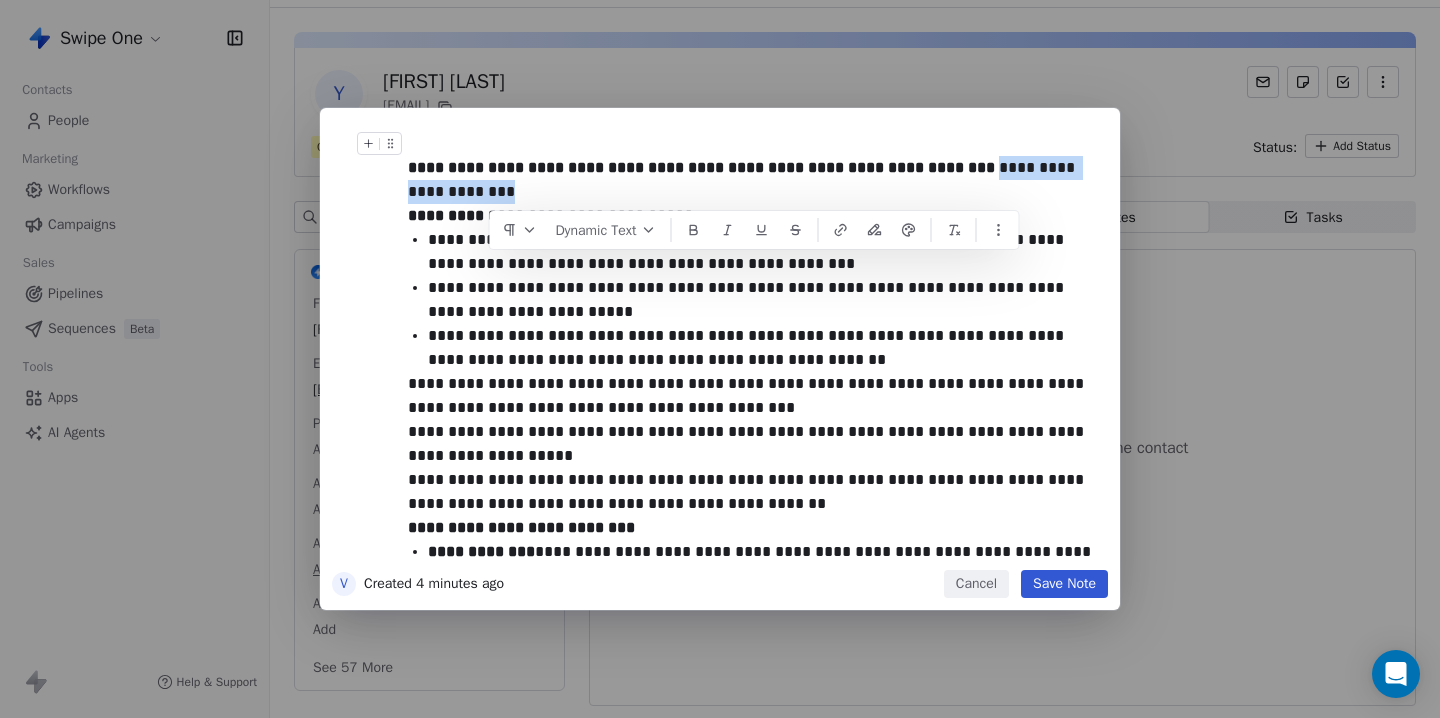 drag, startPoint x: 1017, startPoint y: 173, endPoint x: 1026, endPoint y: 183, distance: 13.453624 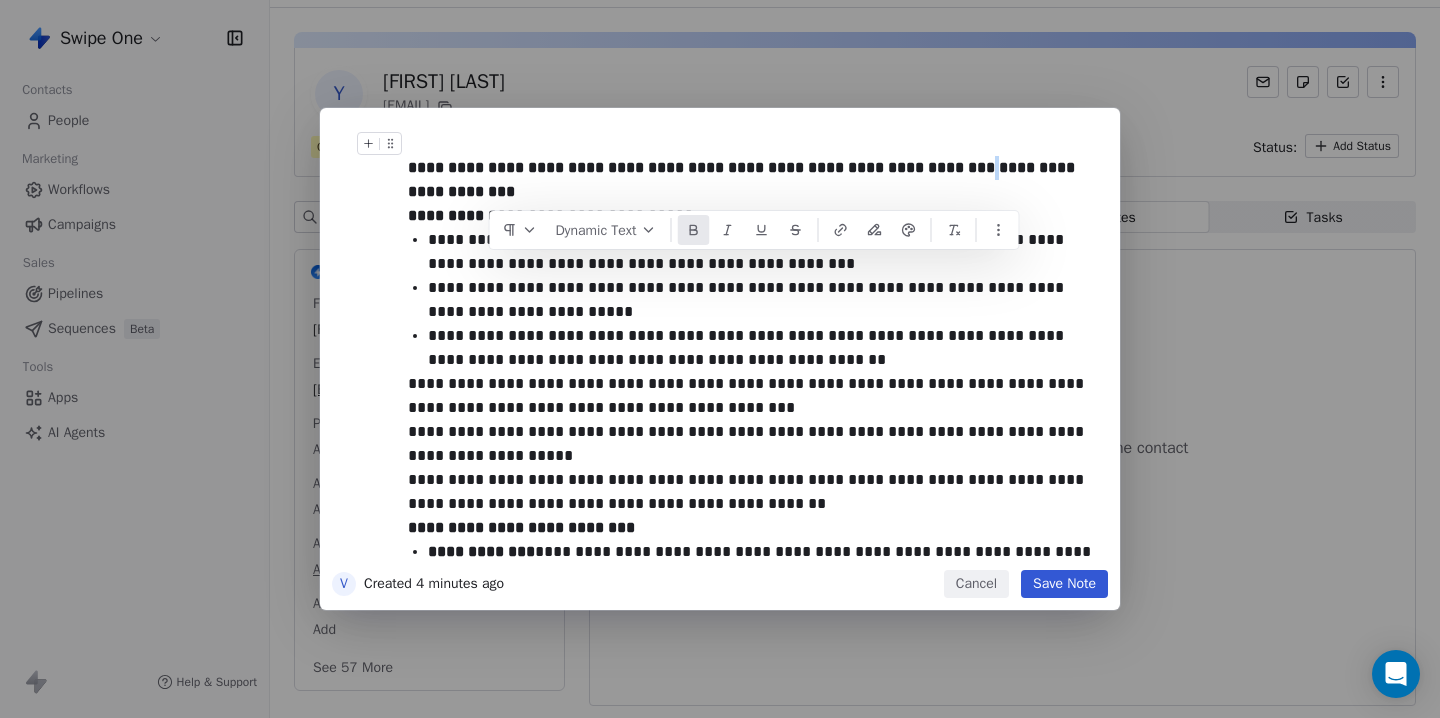 click on "**********" at bounding box center (750, 168) 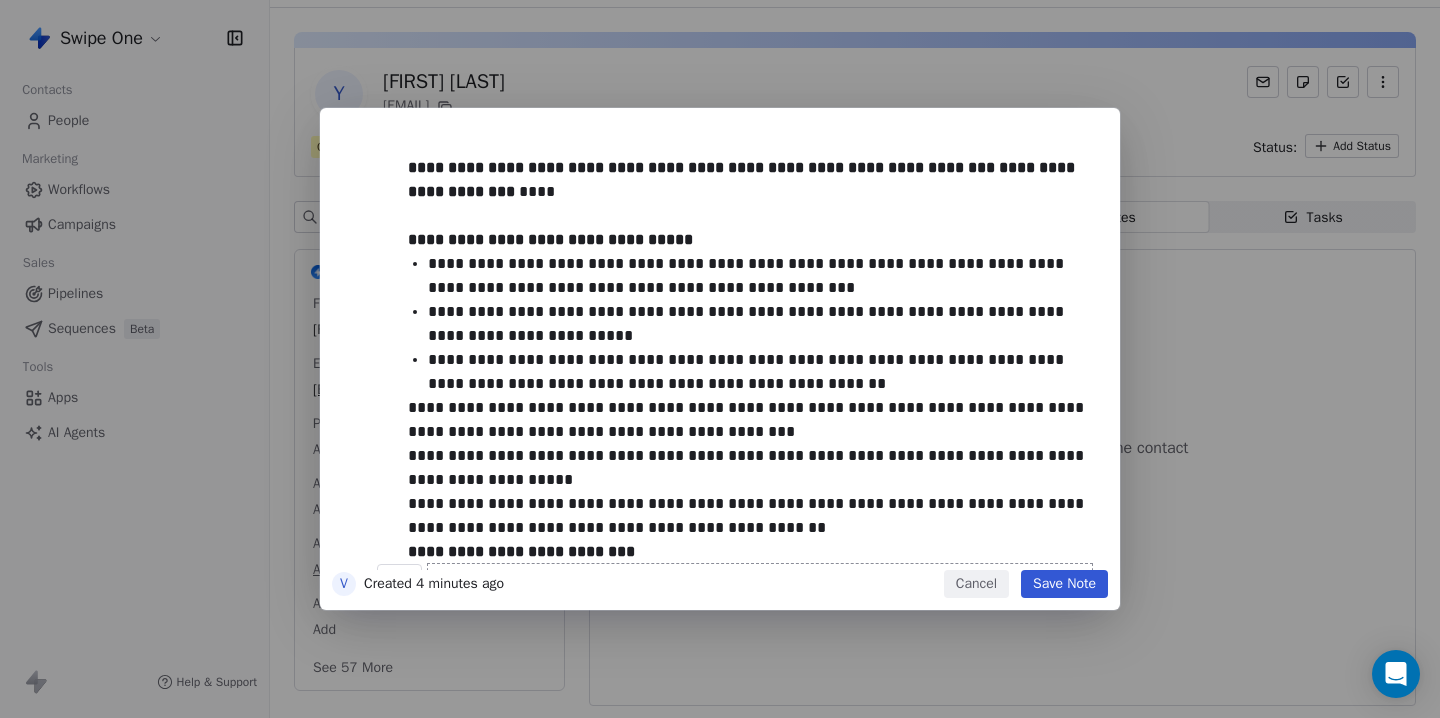 click on "Save Note" at bounding box center [1064, 584] 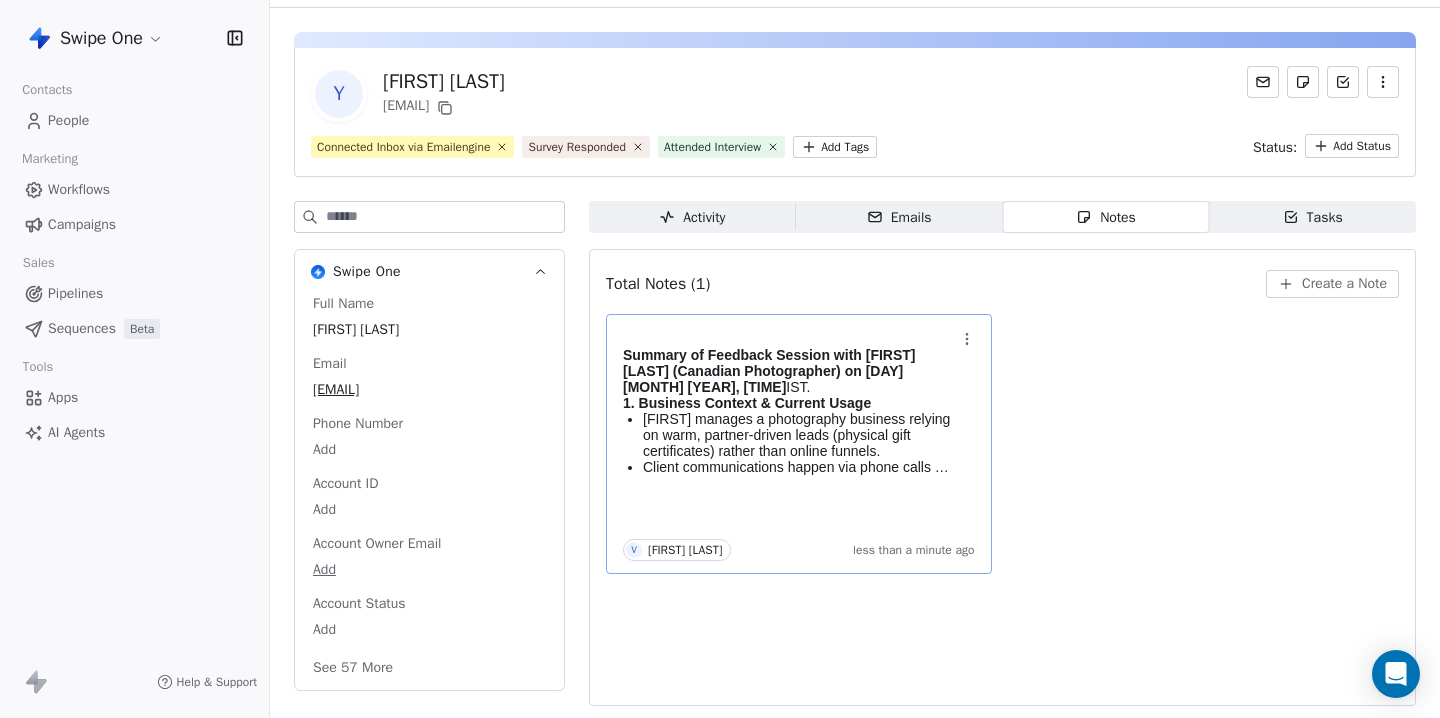 click on "[FIRST] manages a photography business relying on warm, partner‑driven leads (physical gift certificates) rather than online funnels." at bounding box center (799, 435) 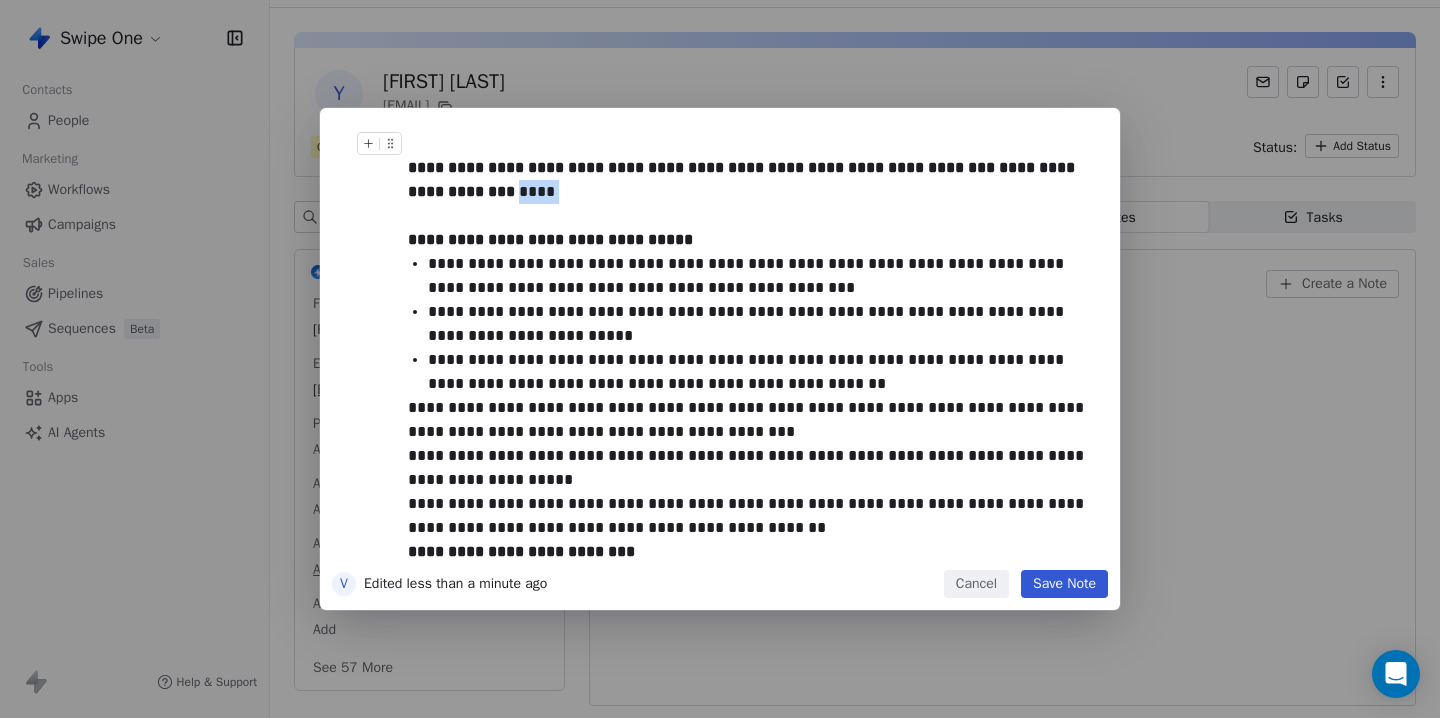 drag, startPoint x: 534, startPoint y: 196, endPoint x: 574, endPoint y: 196, distance: 40 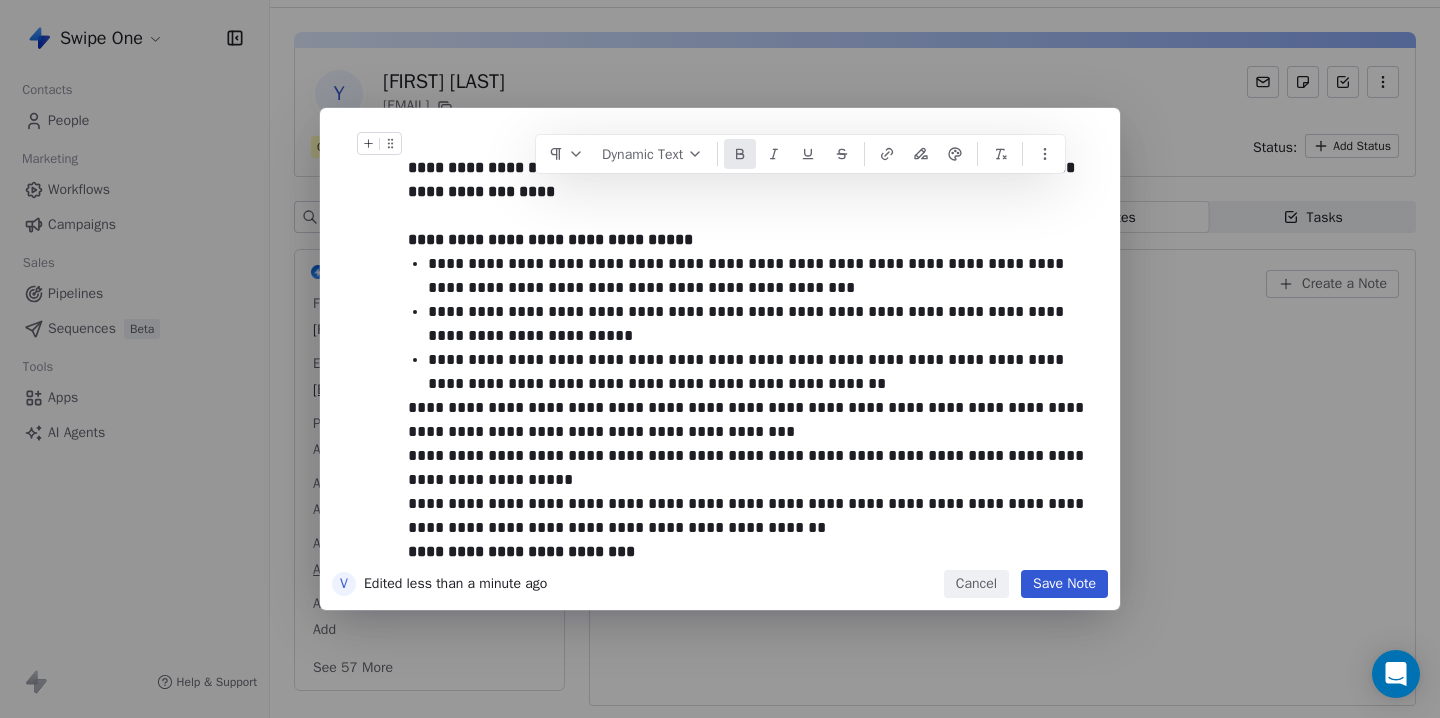 click on "**********" at bounding box center (750, 180) 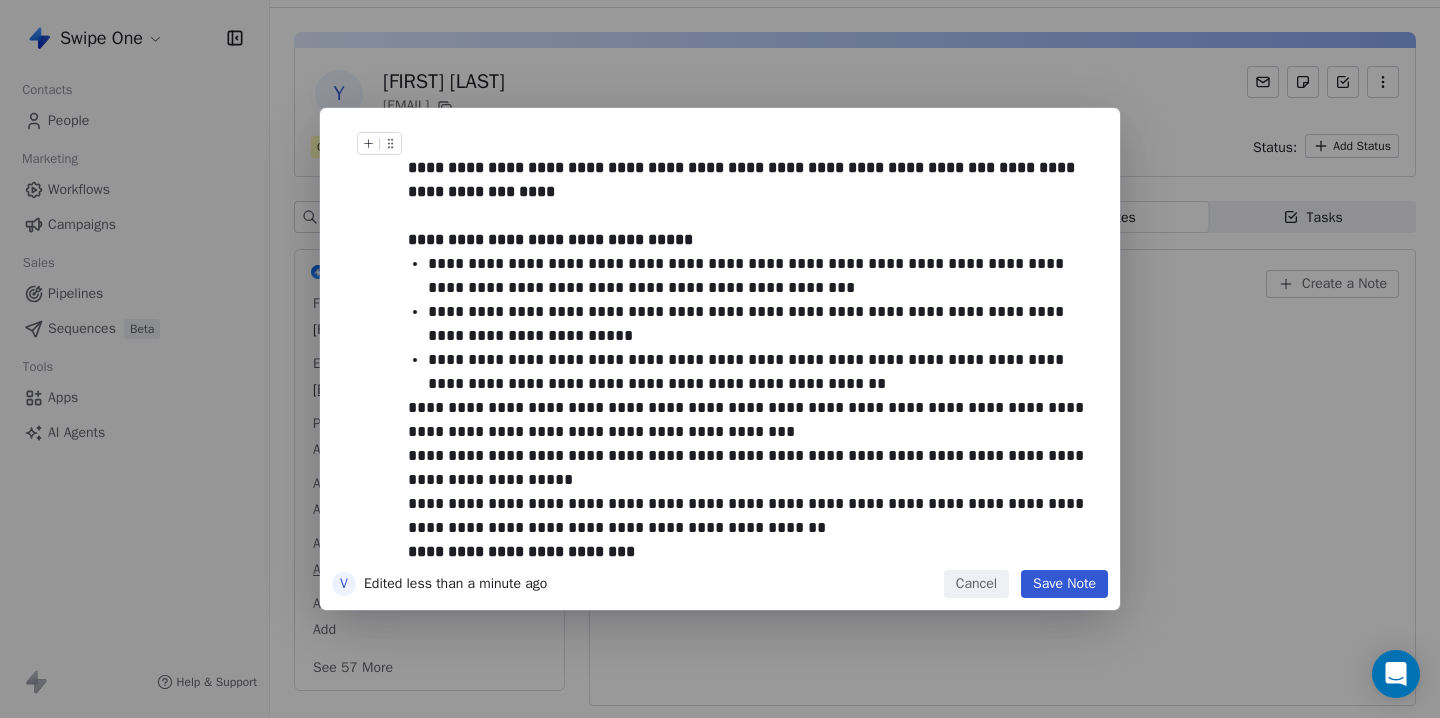 click on "**********" at bounding box center [750, 180] 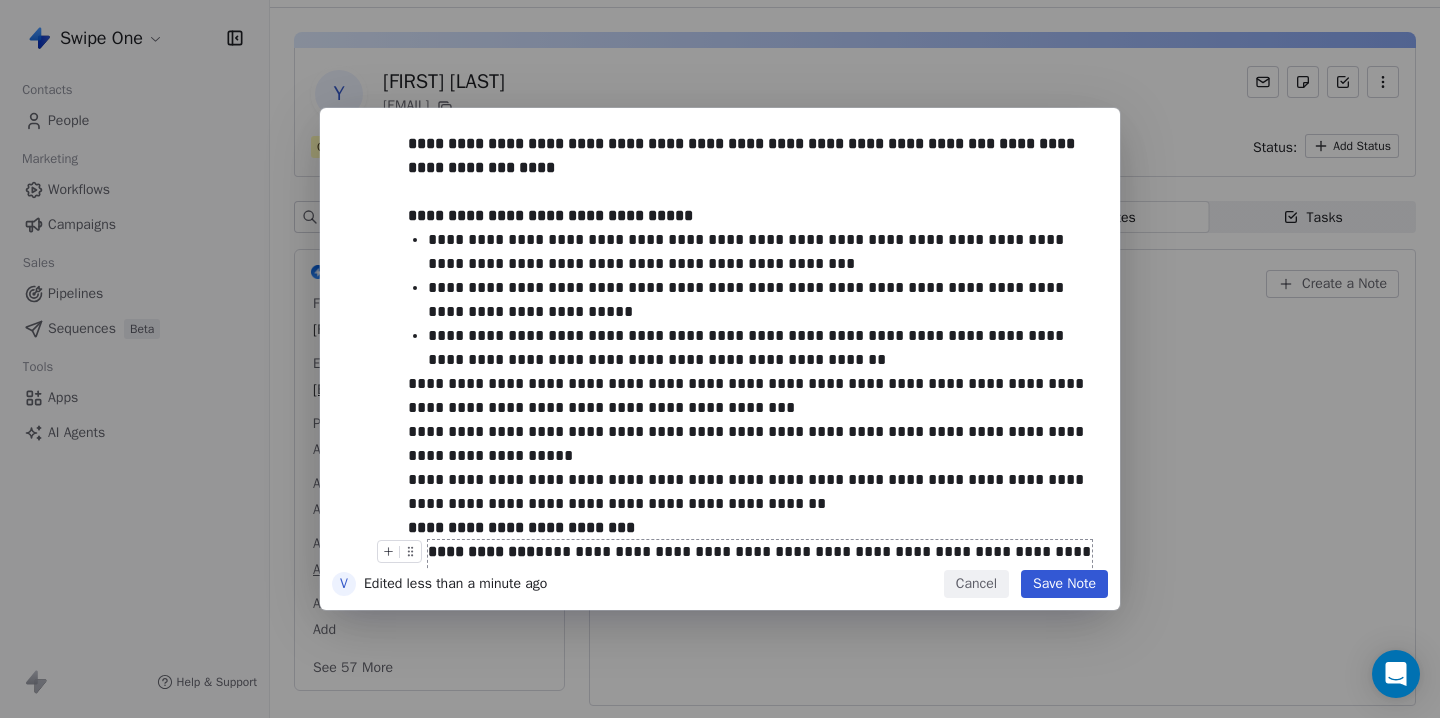 click on "Save Note" at bounding box center (1064, 584) 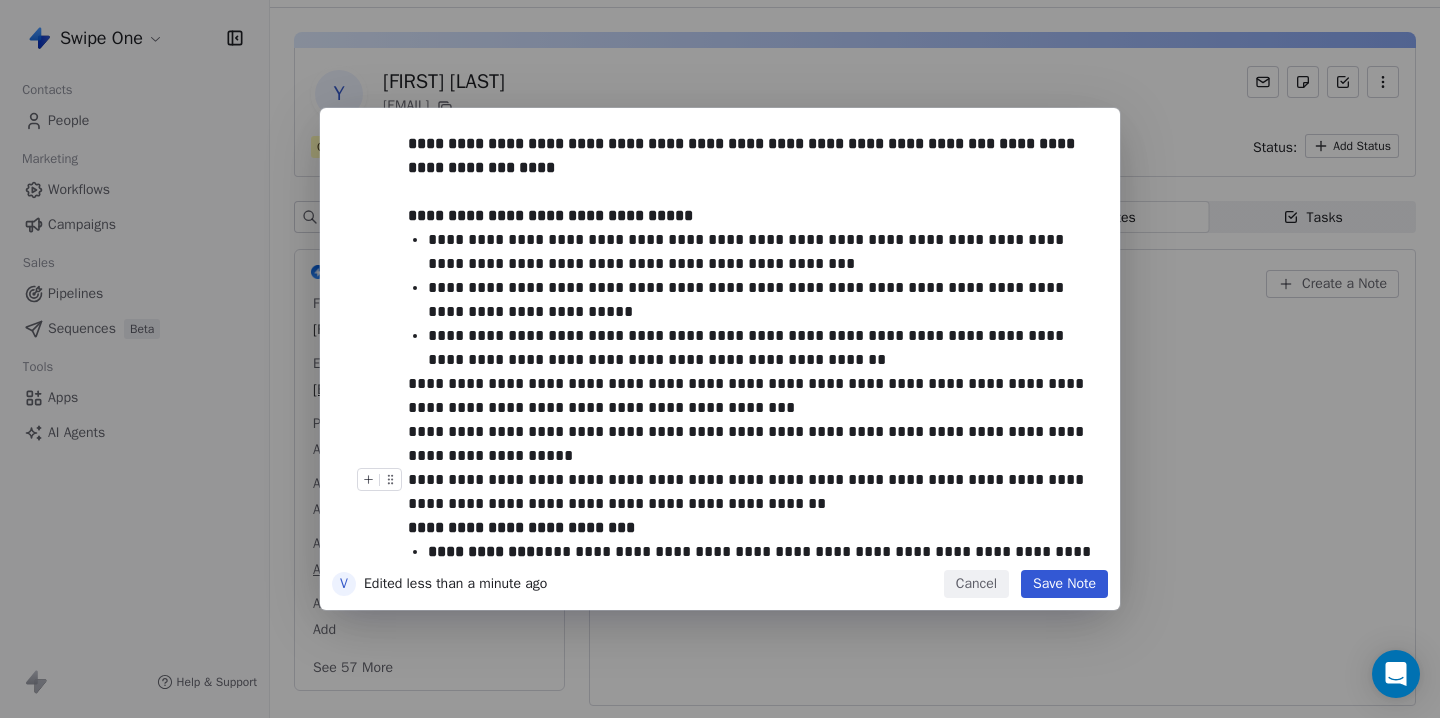 click on "**********" at bounding box center [750, 492] 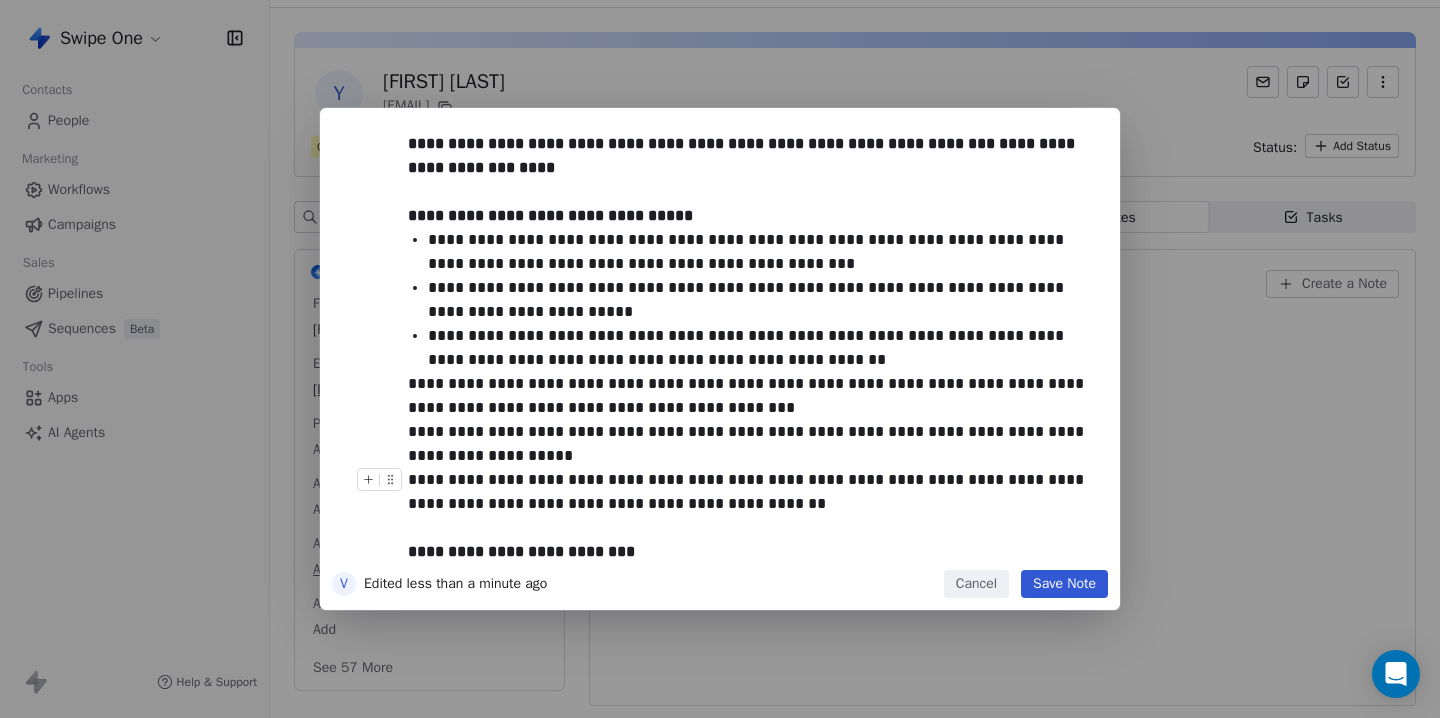 scroll, scrollTop: 366, scrollLeft: 0, axis: vertical 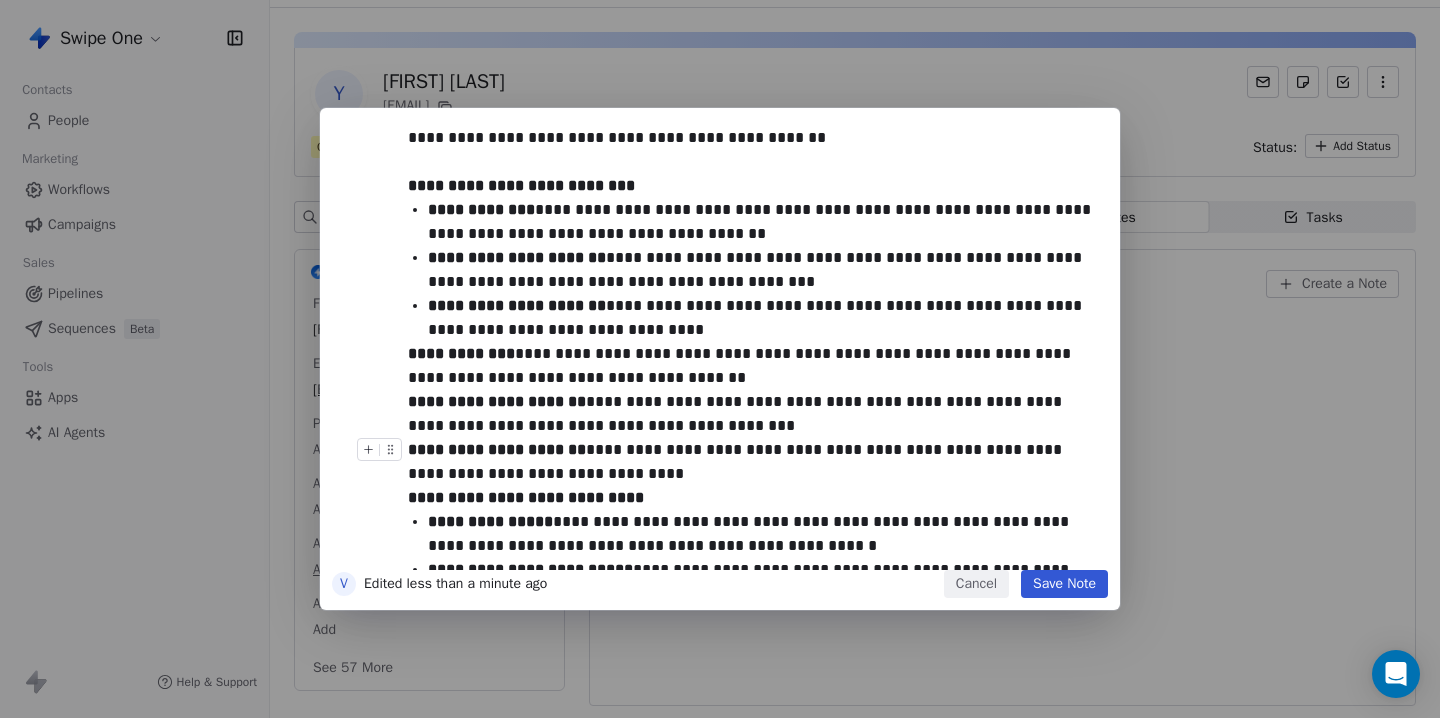 click on "**********" at bounding box center (750, 462) 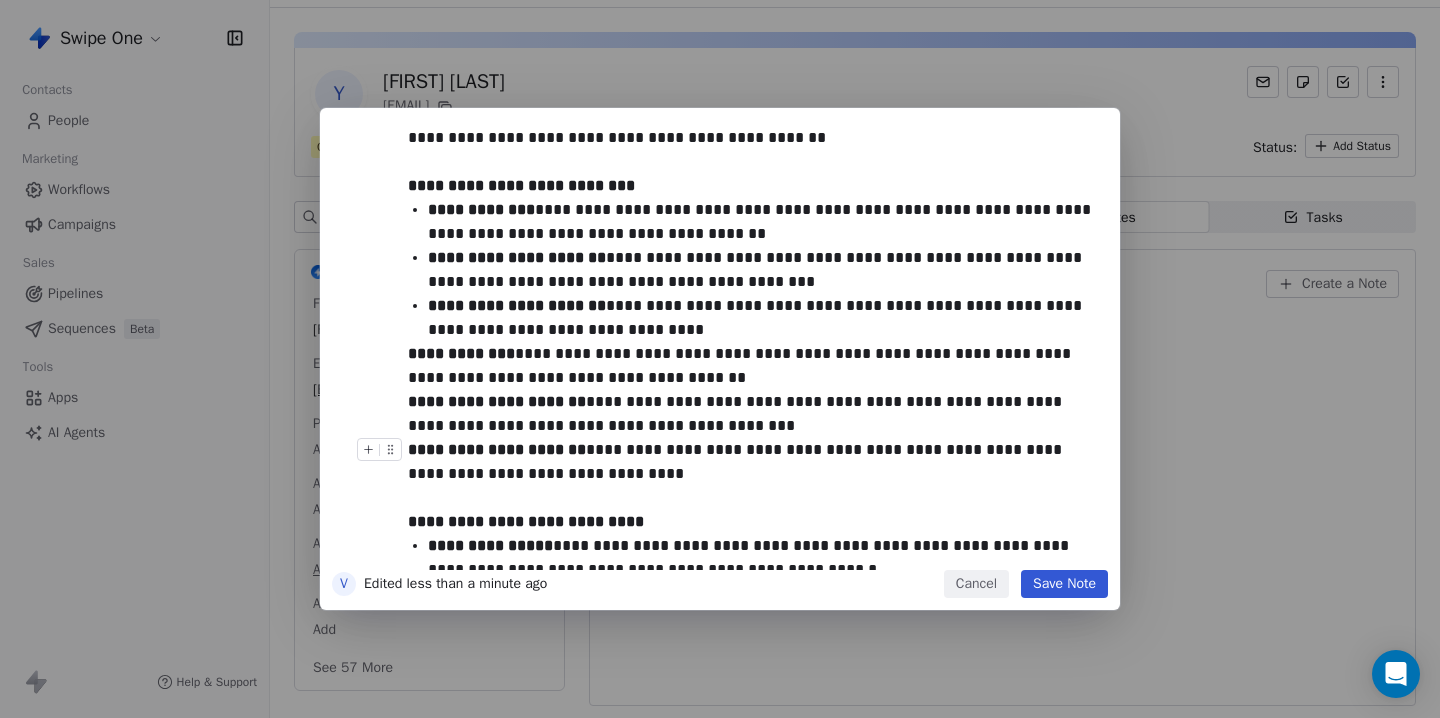 scroll, scrollTop: 812, scrollLeft: 0, axis: vertical 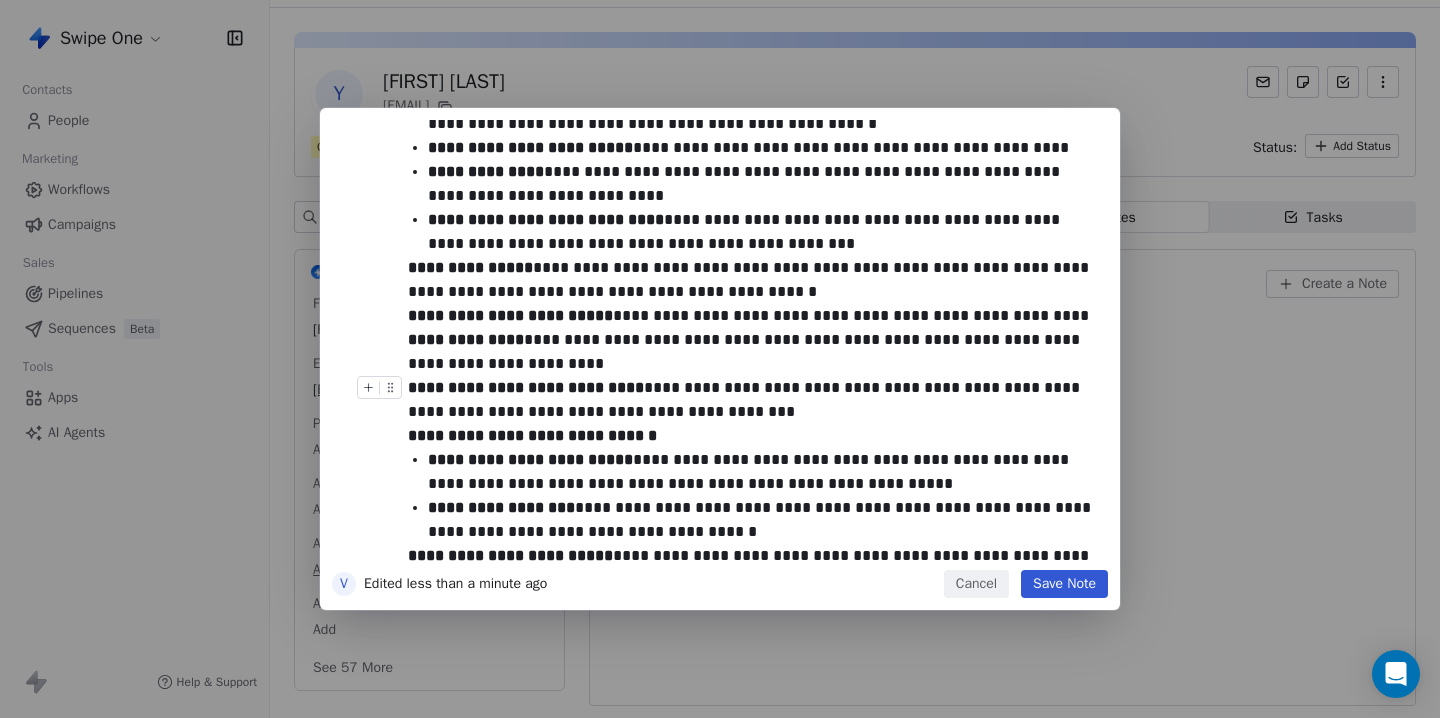 click on "**********" at bounding box center (750, 400) 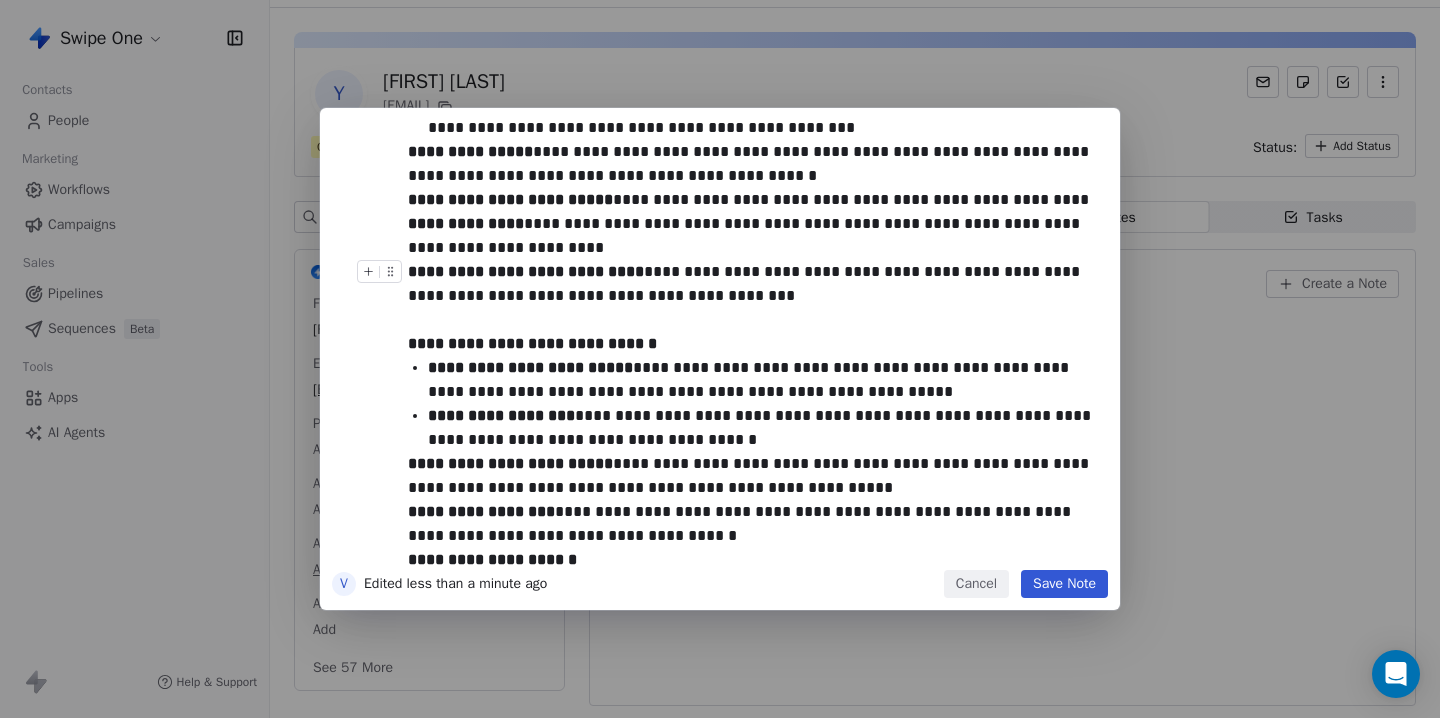 scroll, scrollTop: 1070, scrollLeft: 0, axis: vertical 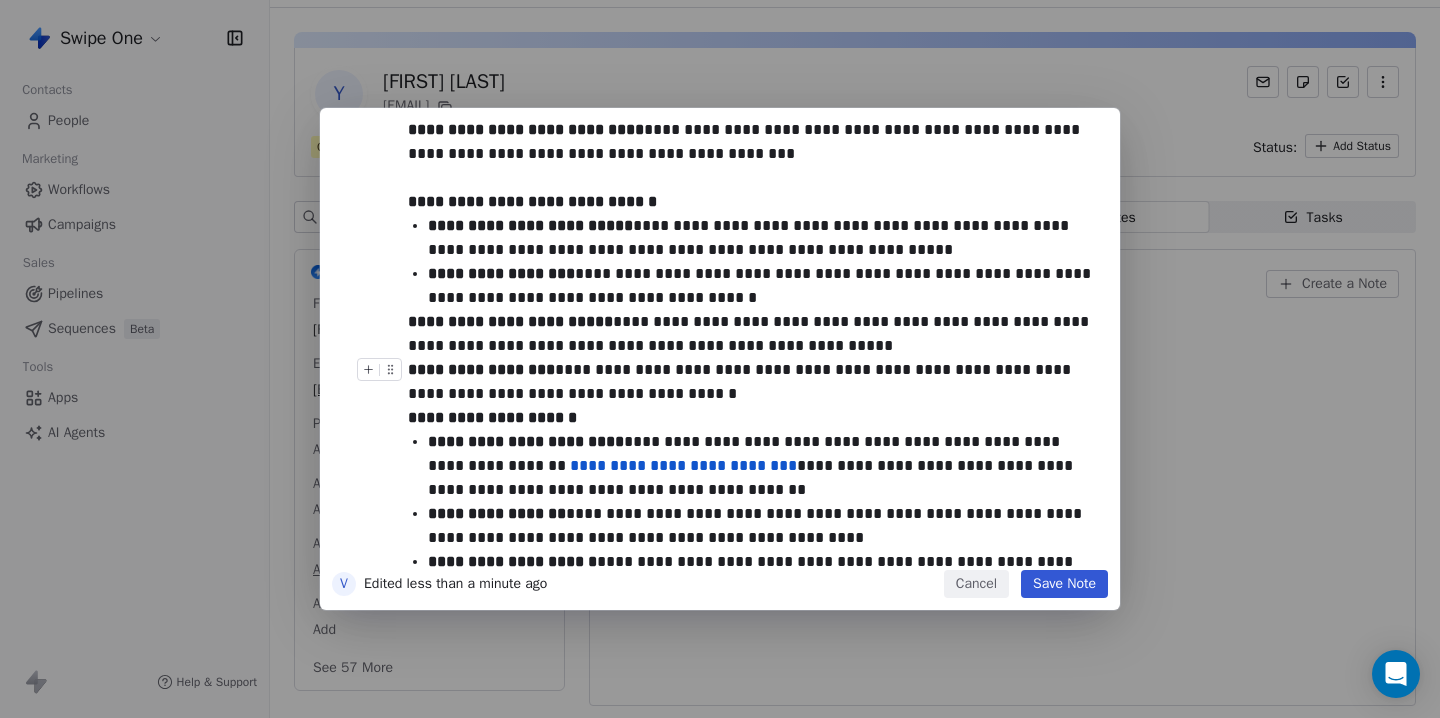 click on "**********" at bounding box center [750, 382] 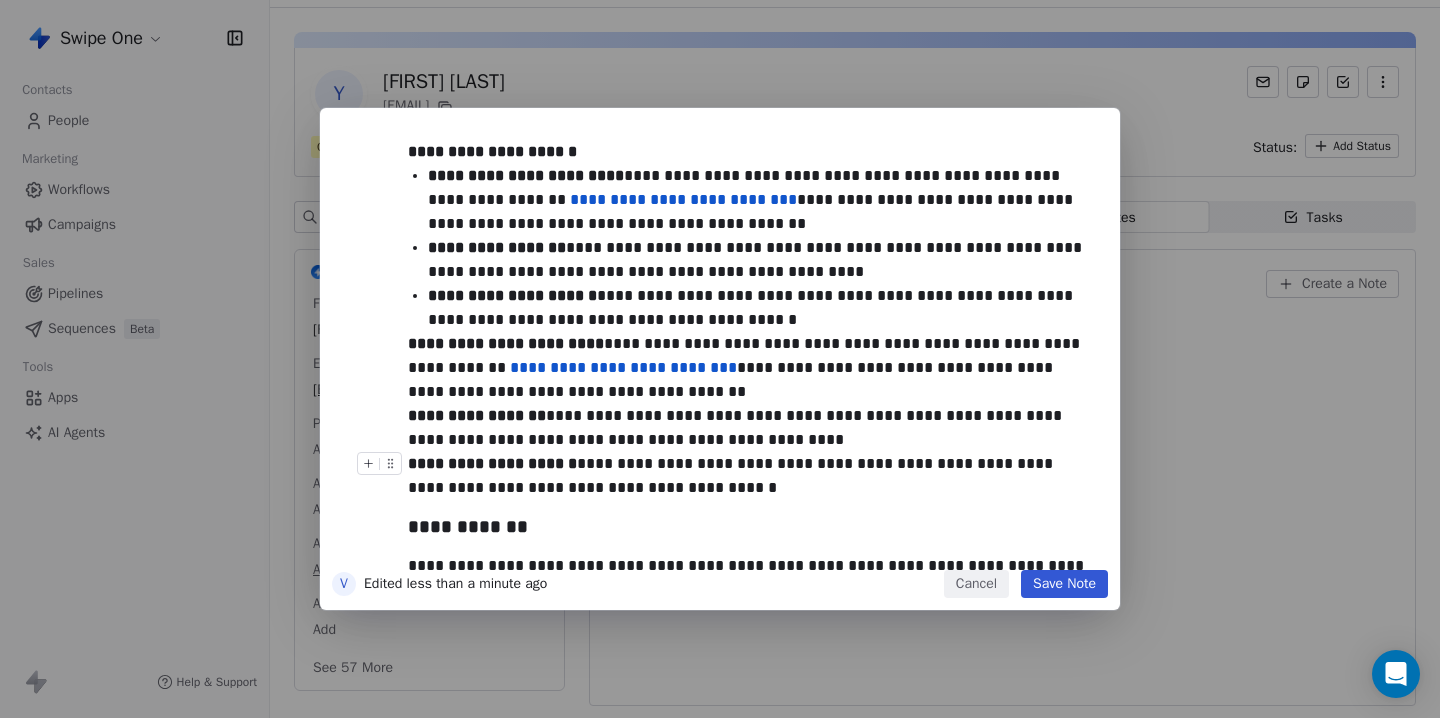 scroll, scrollTop: 1359, scrollLeft: 0, axis: vertical 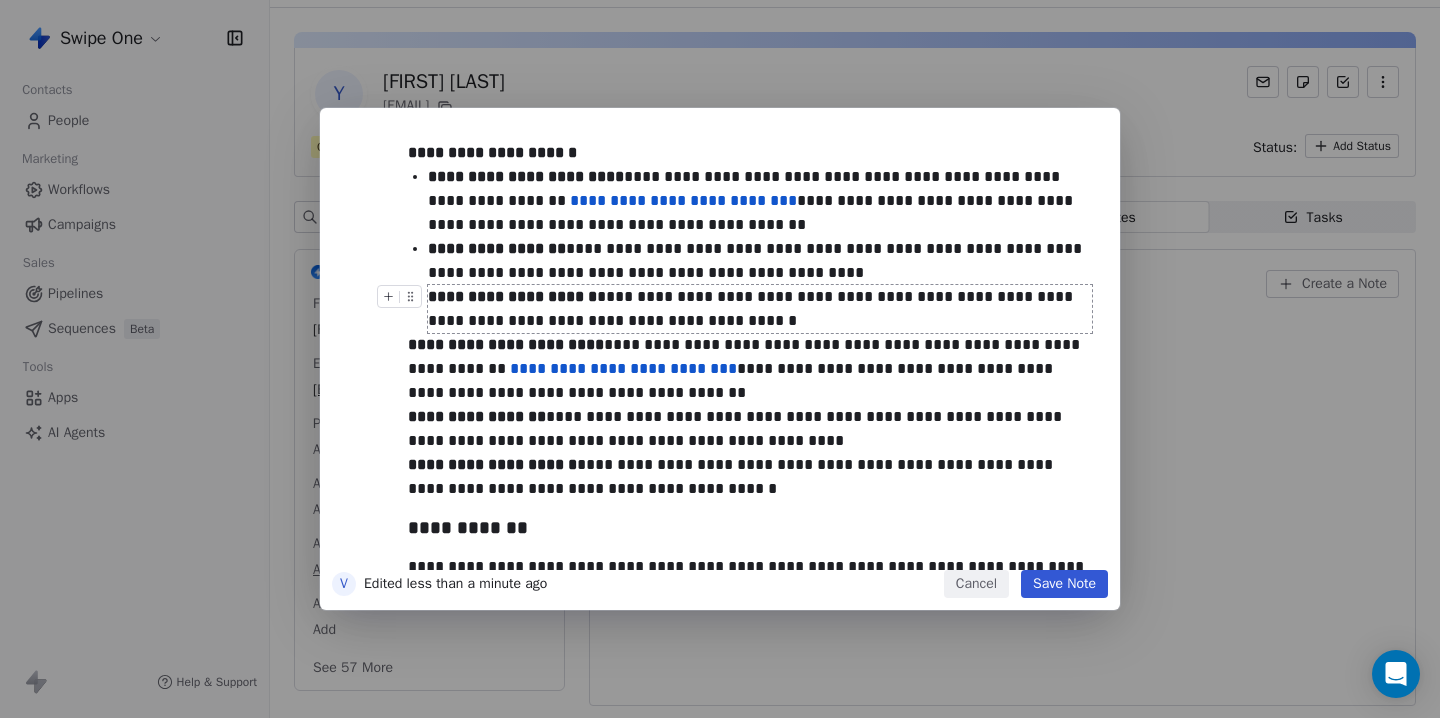 click on "**********" at bounding box center (760, 309) 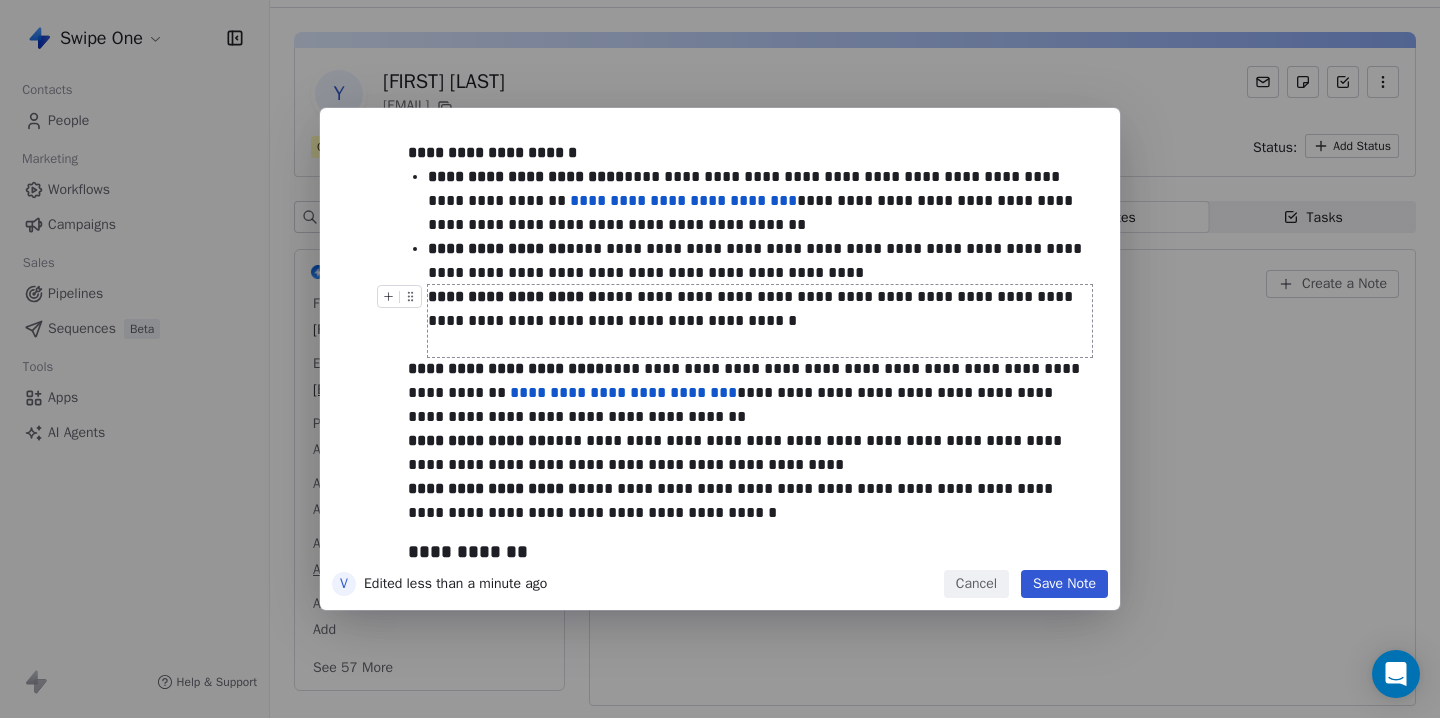 scroll, scrollTop: 1452, scrollLeft: 0, axis: vertical 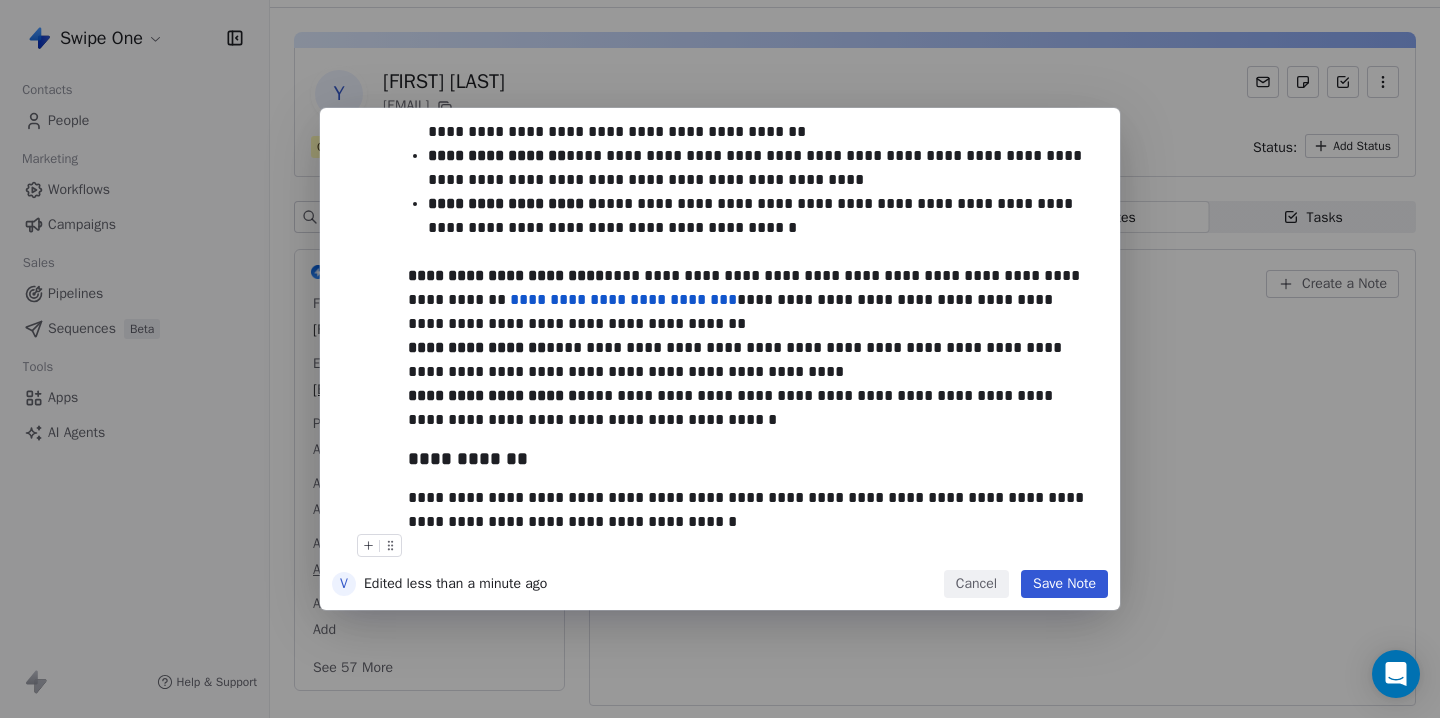 click on "Save Note" at bounding box center (1064, 584) 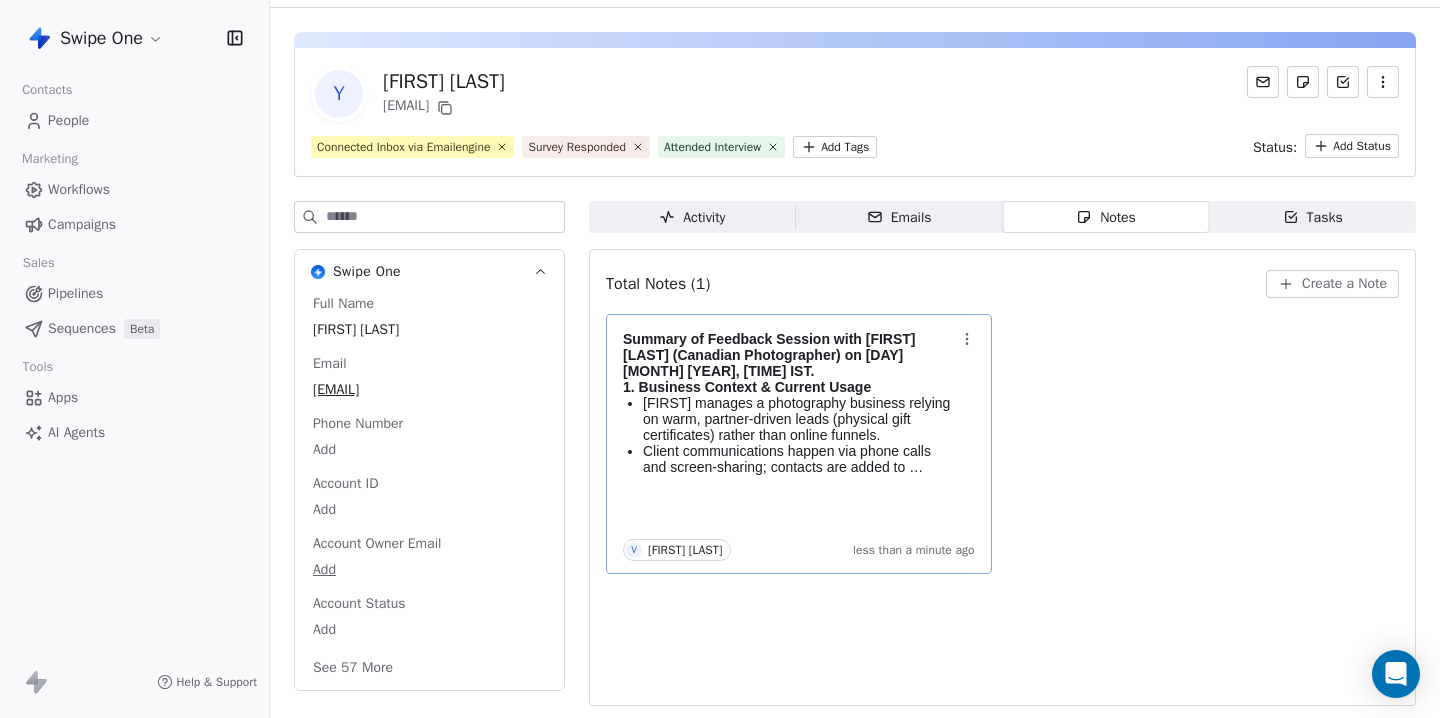 click on "Summary of Feedback Session with [FIRST] [LAST] (Canadian Photographer)   on [DAY] [MONTH] [YEAR], [TIME]   IST.  1. Business Context & Current Usage [FIRST] manages a photography business relying on warm, partner‑driven leads (physical gift certificates) rather than online funnels. Client communications happen via phone calls and screen‑sharing; contacts are added to SwipeOne manually. Currently on AppSumo Tier 5 (supports up to 140 contacts), which meets today’s needs but lacks automation capabilities for future growth. [FIRST] manages a photography business relying on warm, partner‑driven leads (physical gift certificates) rather than online funnels. Client communications happen via phone calls and screen‑sharing; contacts are added to SwipeOne manually. Currently on AppSumo Tier 5 (supports up to 140 contacts), which meets today’s needs but lacks automation capabilities for future growth. 2. Critical Technical Issues SMTP Failures Safari Date Picker Bug Action Items" at bounding box center (1002, 477) 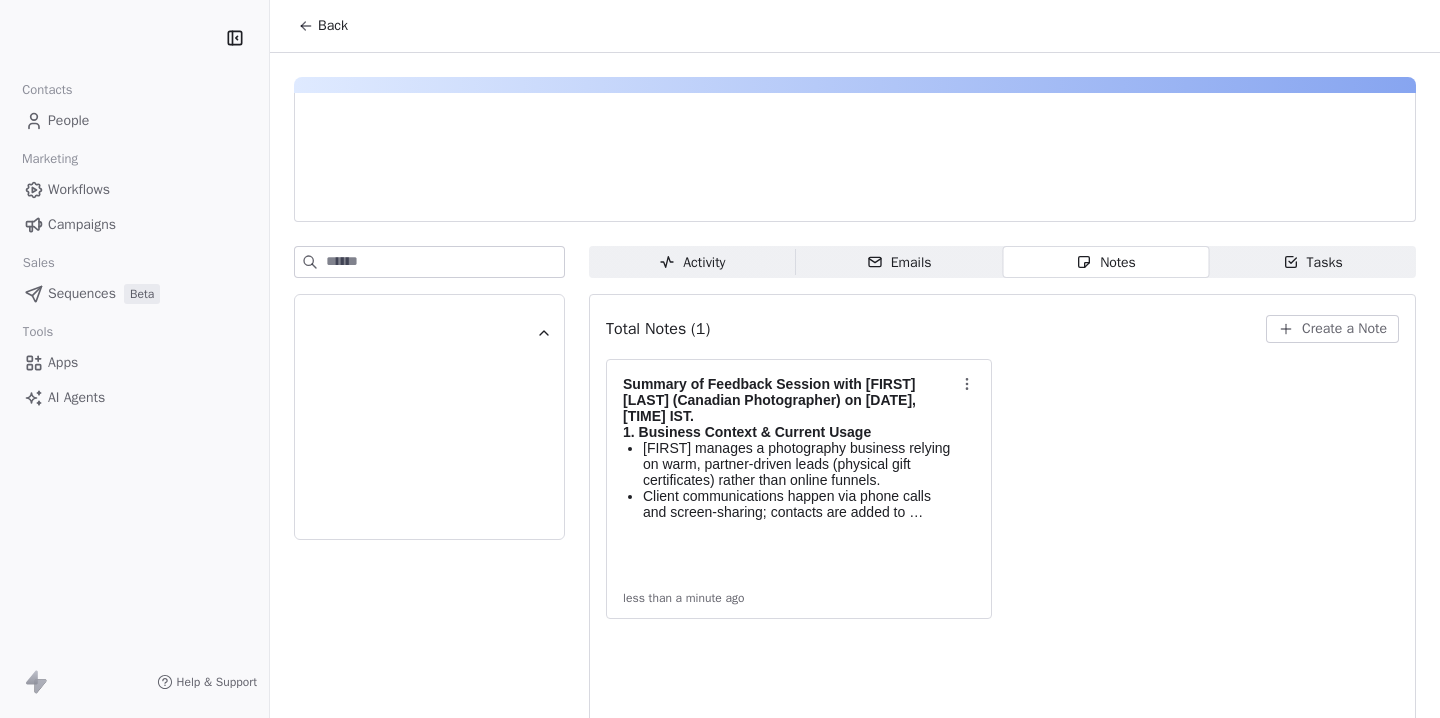 scroll, scrollTop: 0, scrollLeft: 0, axis: both 